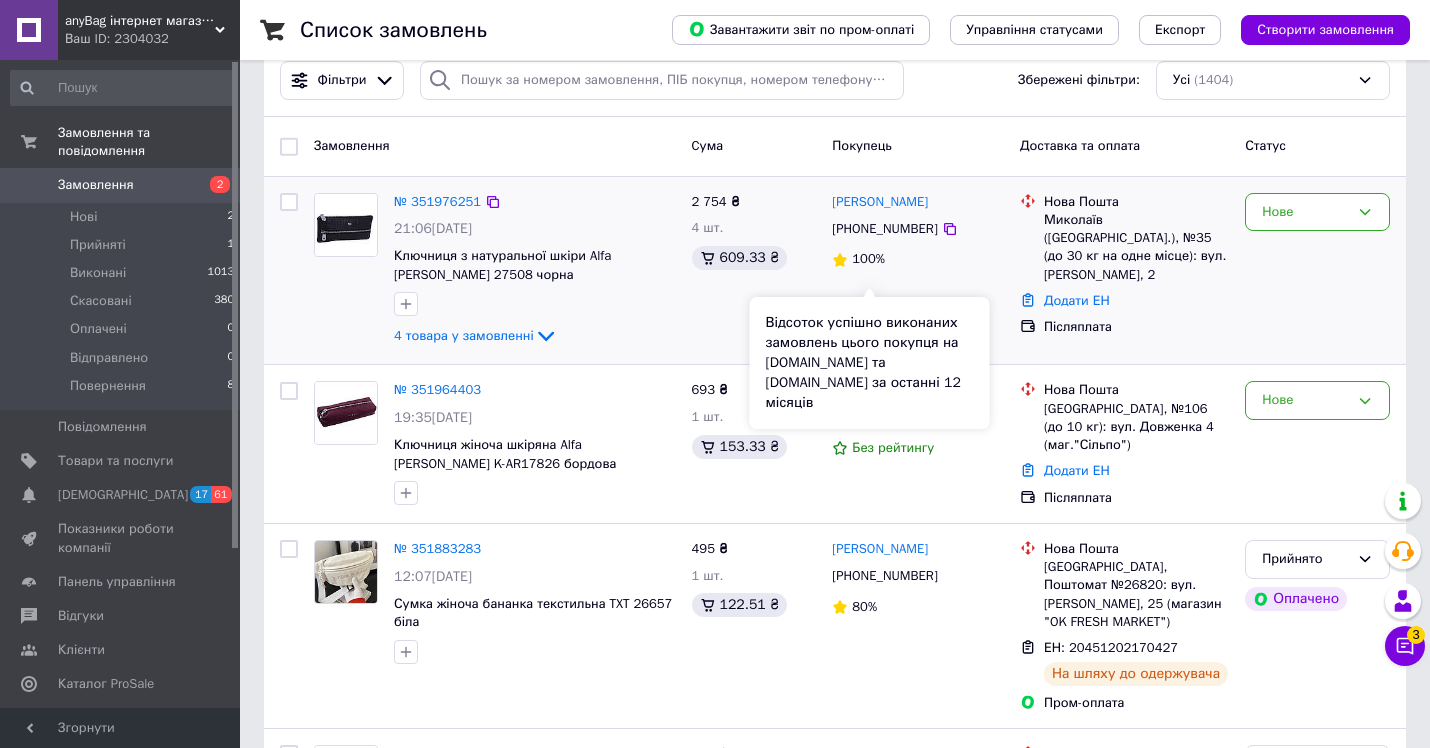scroll, scrollTop: 144, scrollLeft: 0, axis: vertical 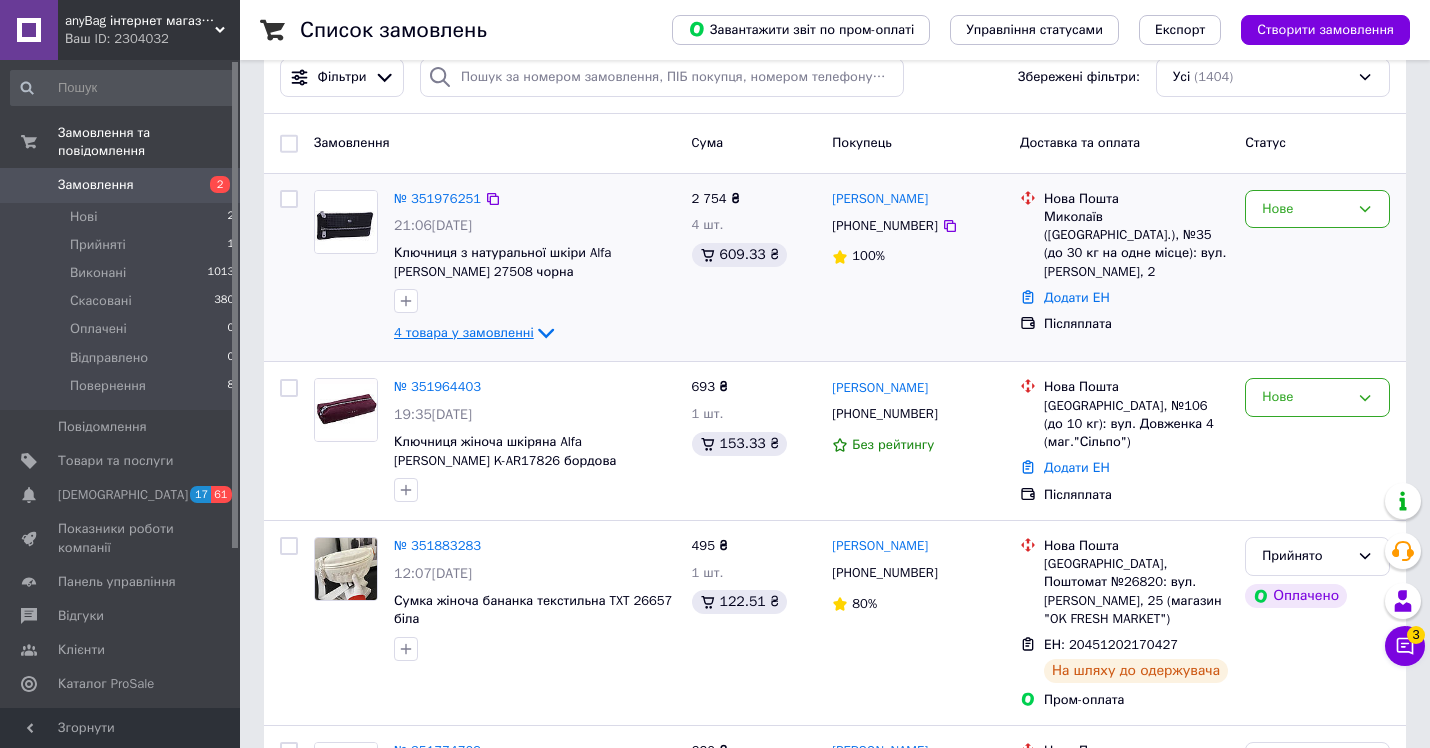 click 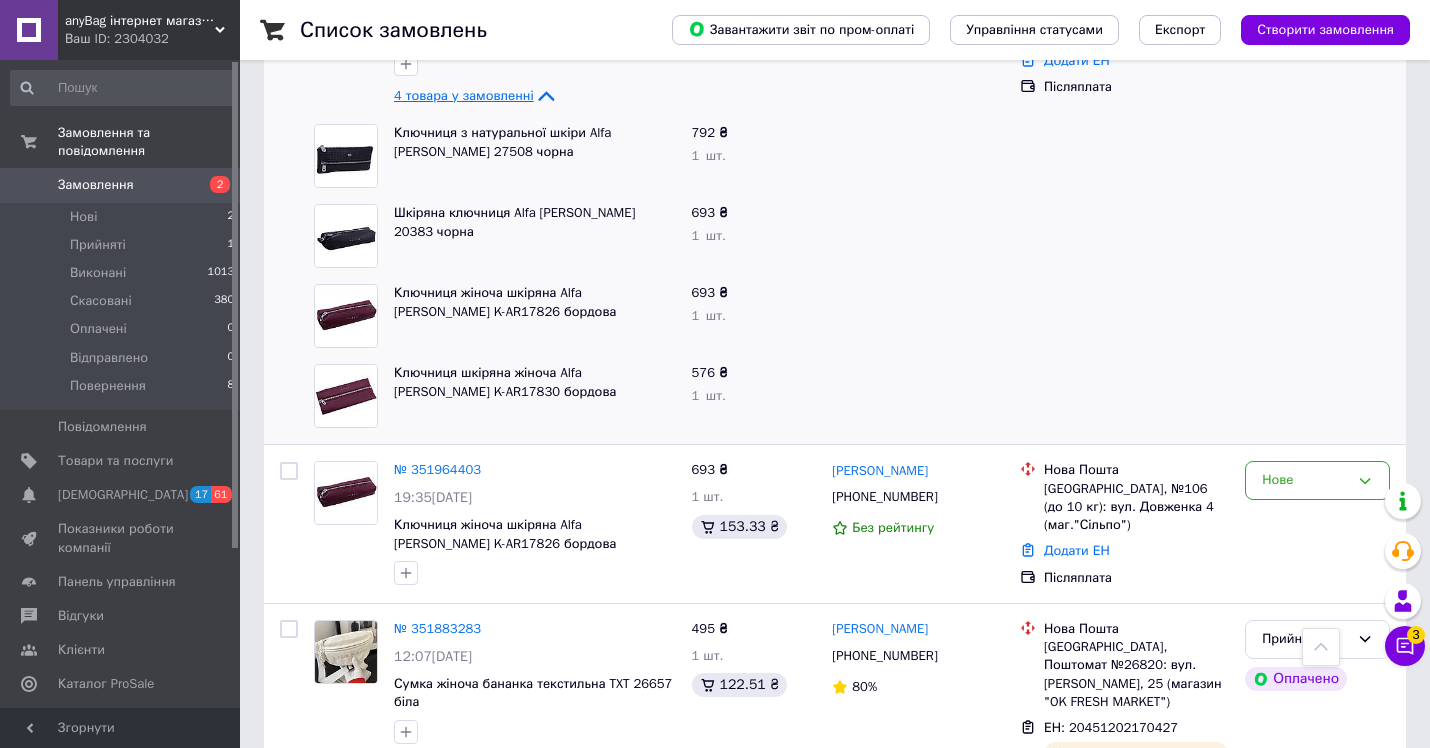 scroll, scrollTop: 382, scrollLeft: 0, axis: vertical 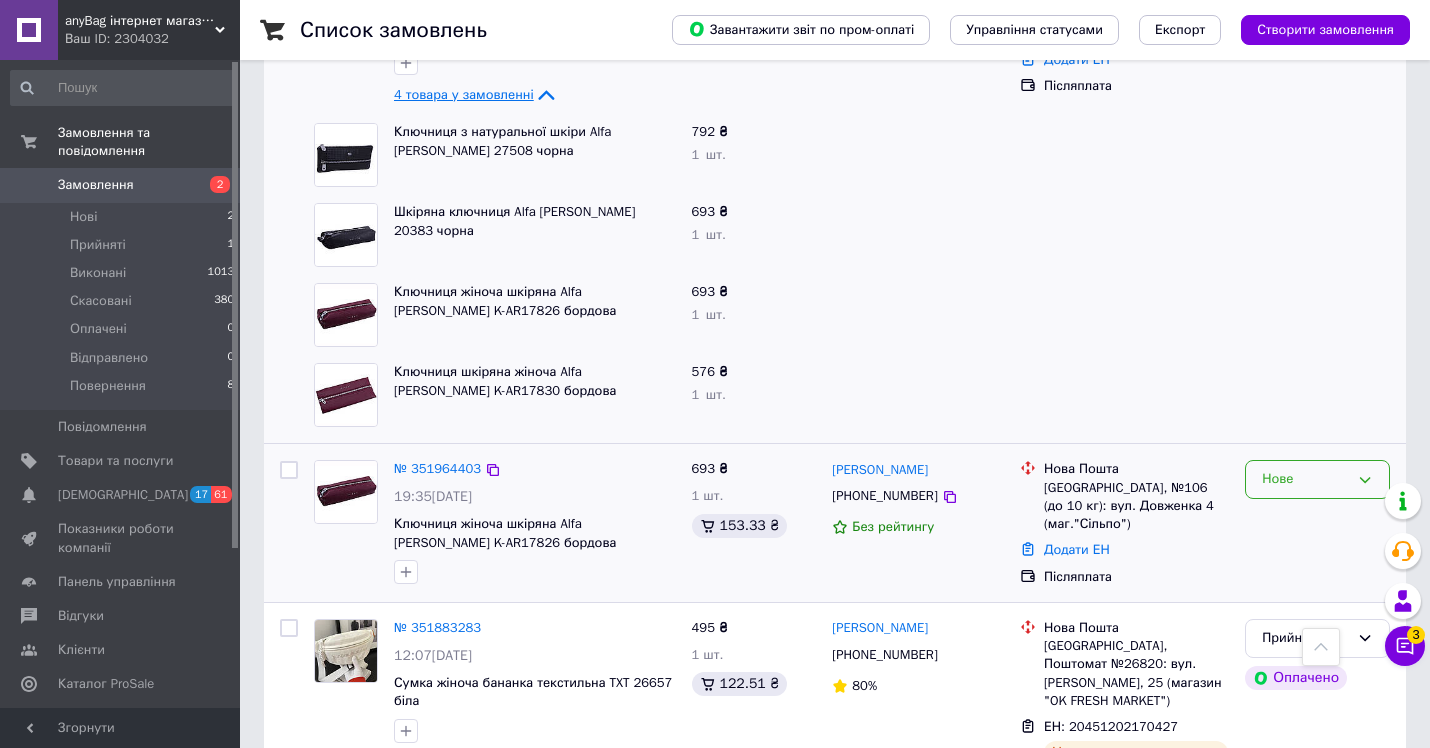 click on "Нове" at bounding box center [1305, 479] 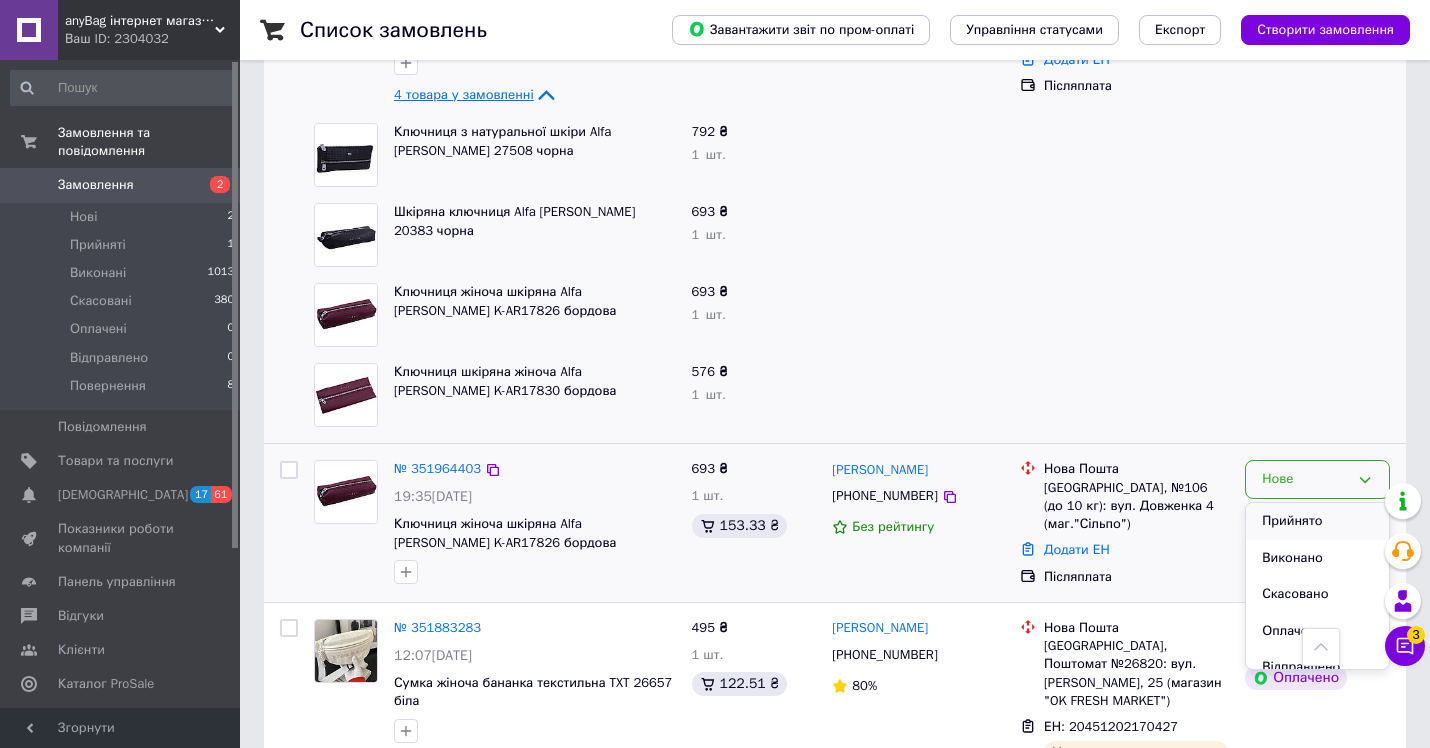 click on "Прийнято" at bounding box center (1317, 521) 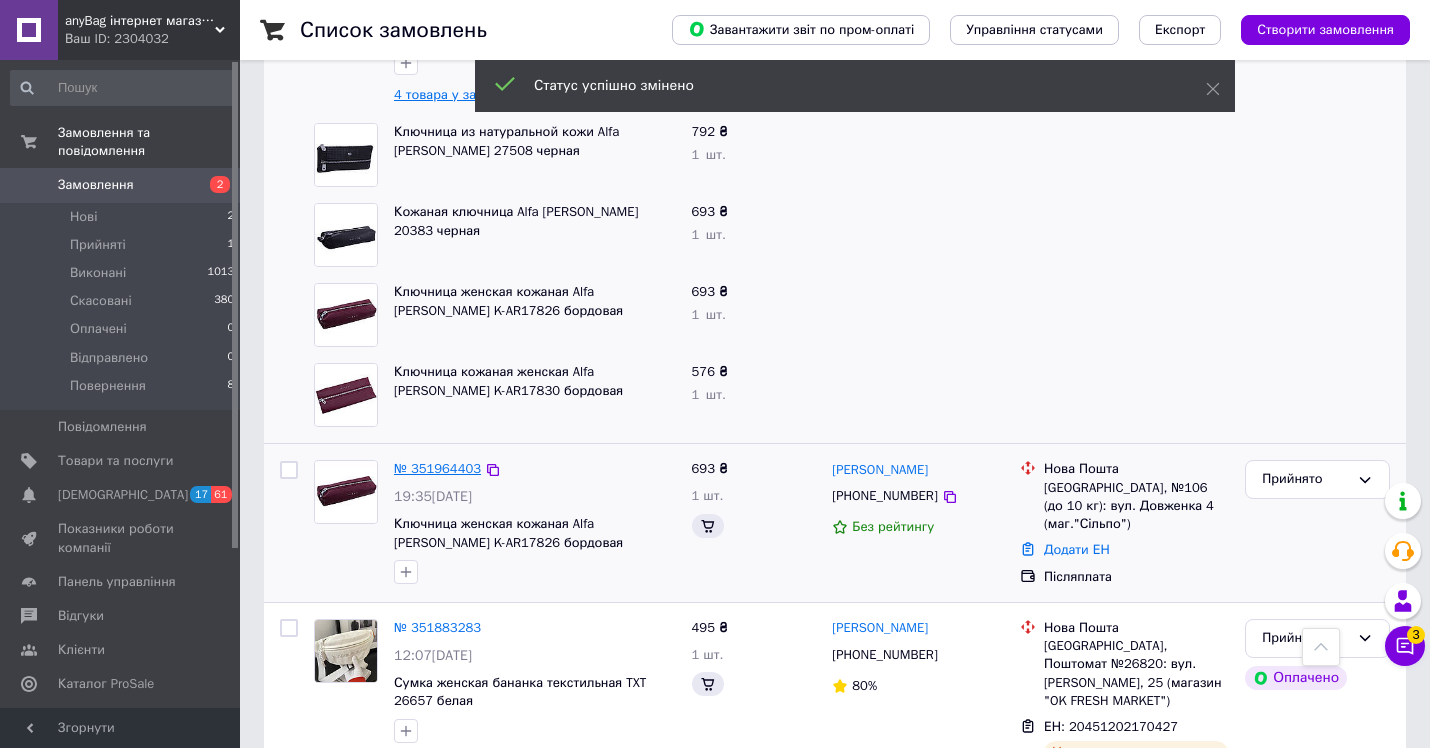 click on "№ 351964403" at bounding box center [437, 468] 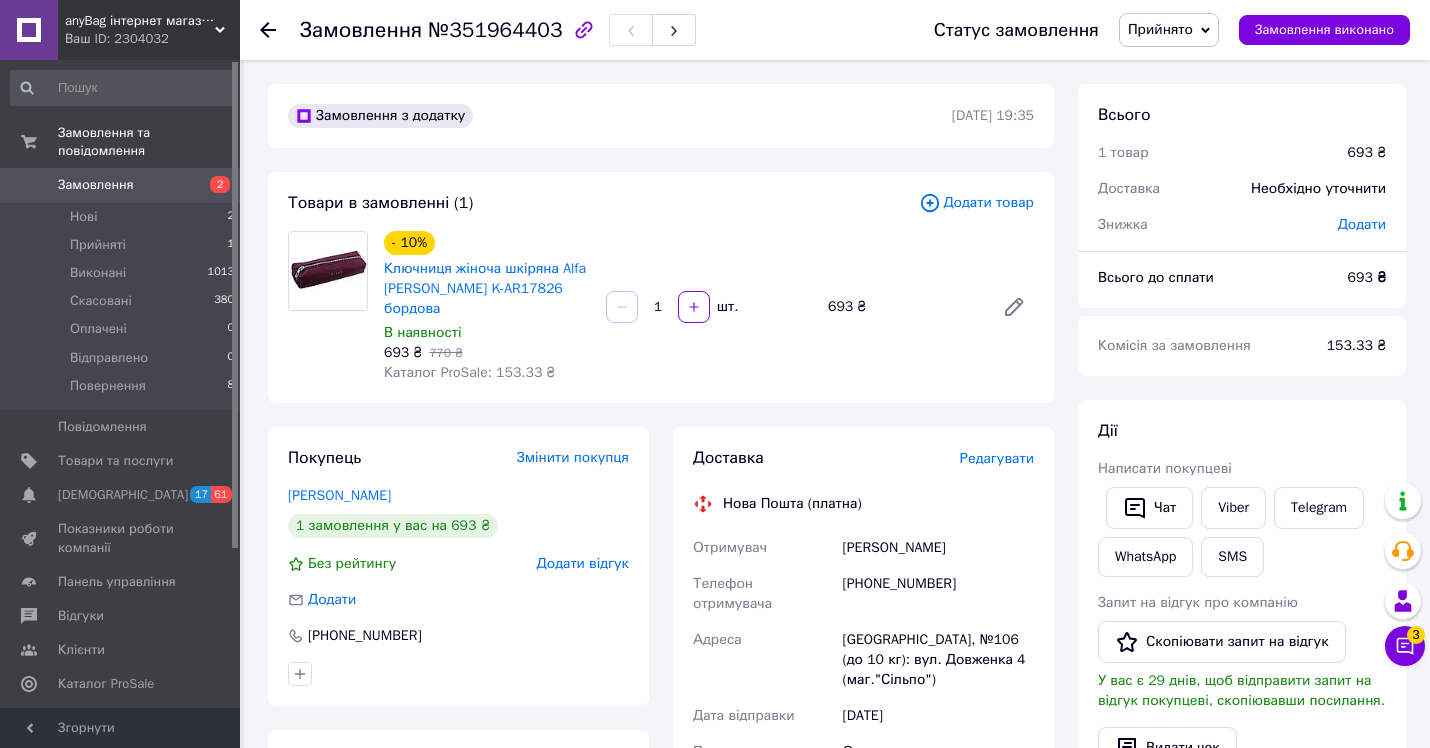 scroll, scrollTop: 0, scrollLeft: 0, axis: both 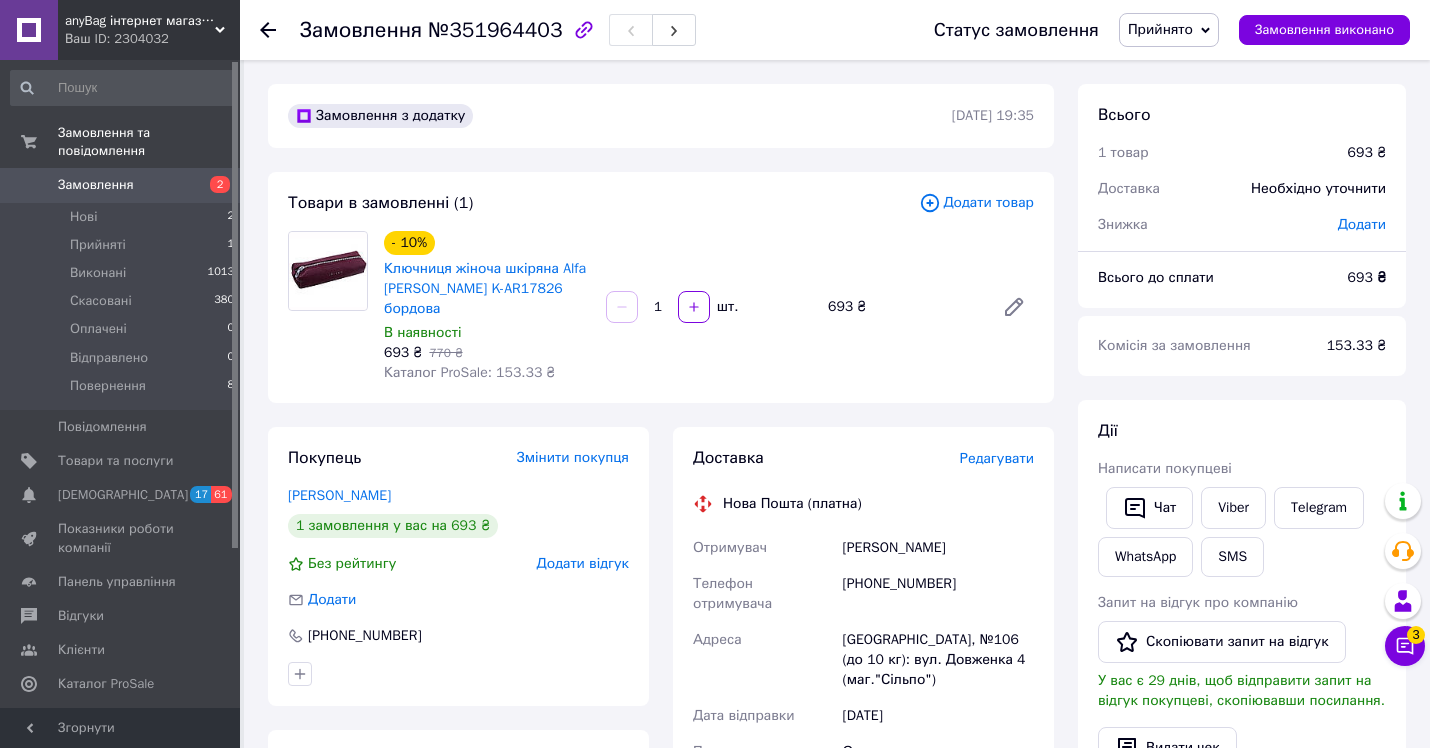 click 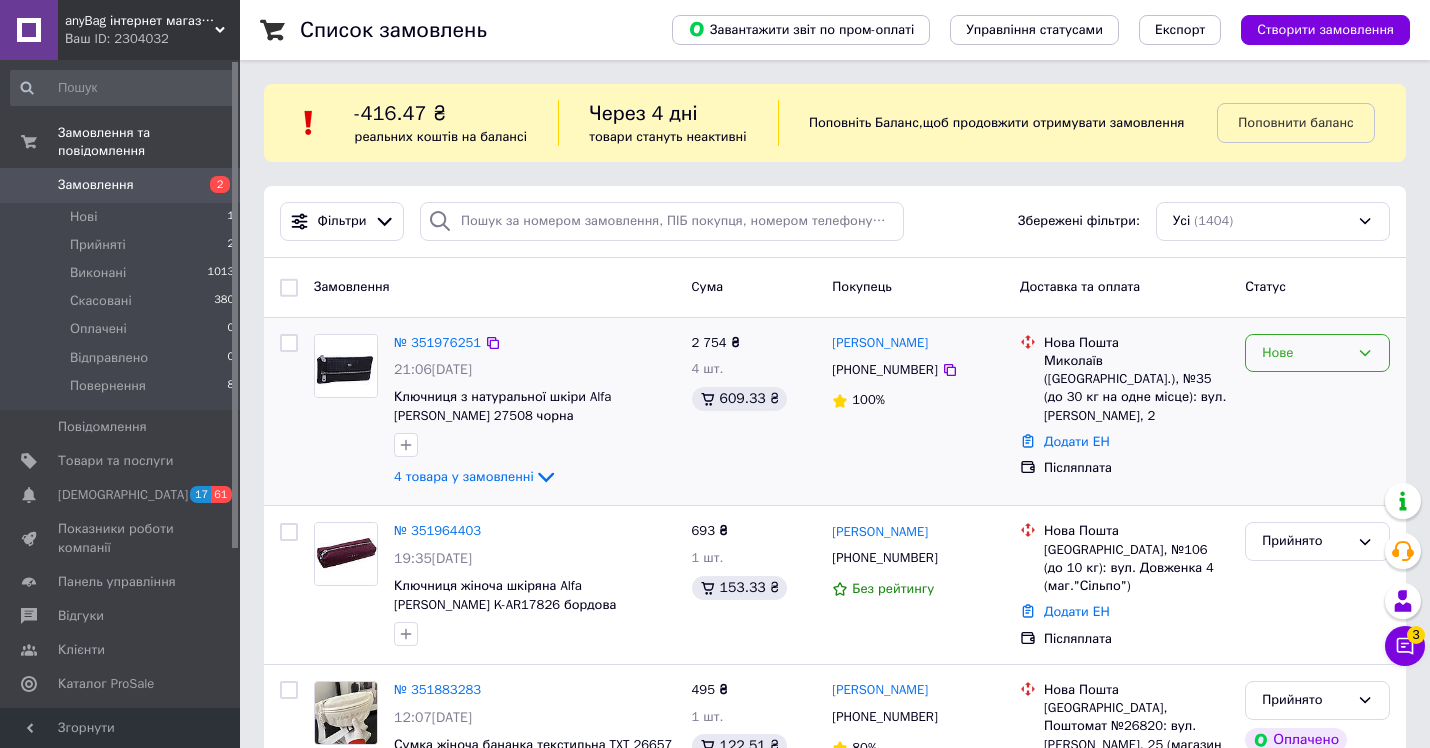 click on "Нове" at bounding box center [1305, 353] 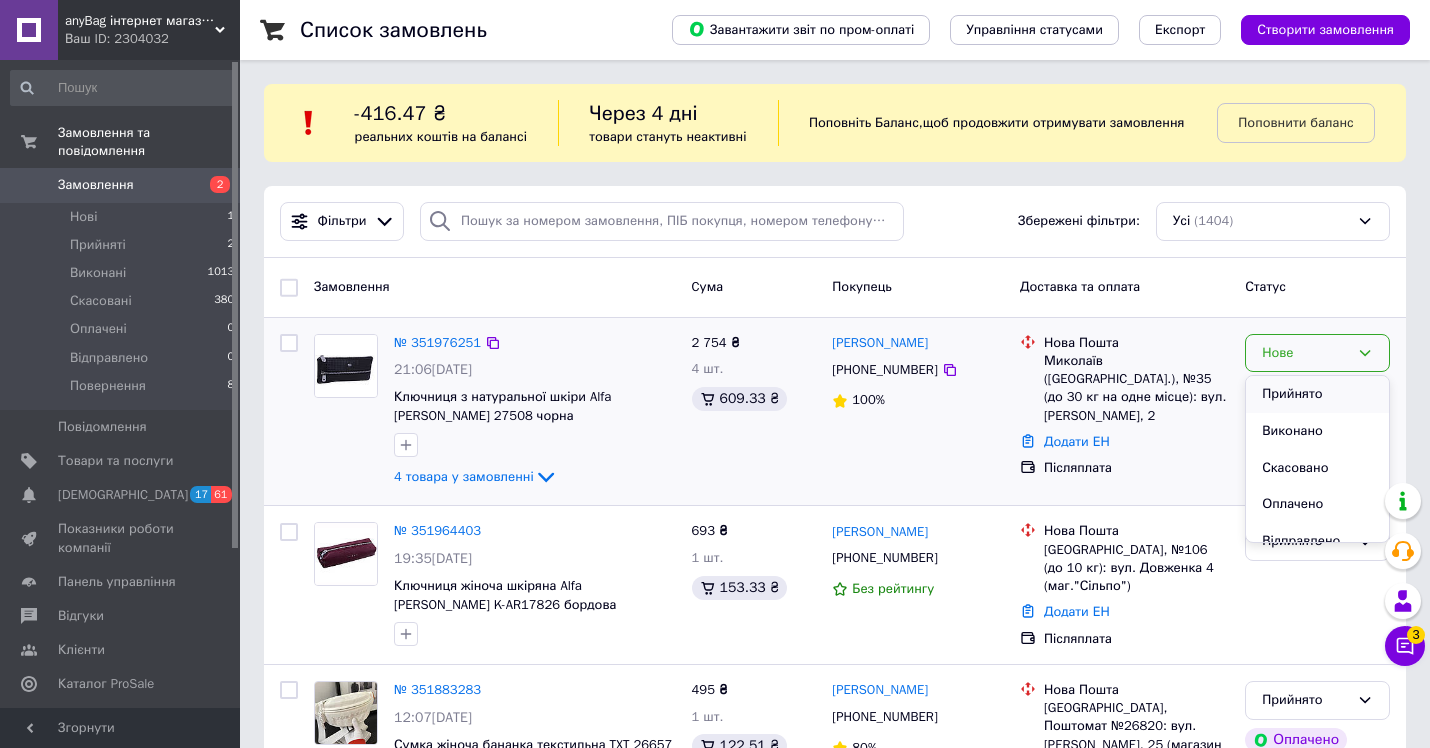 click on "Прийнято" at bounding box center [1317, 394] 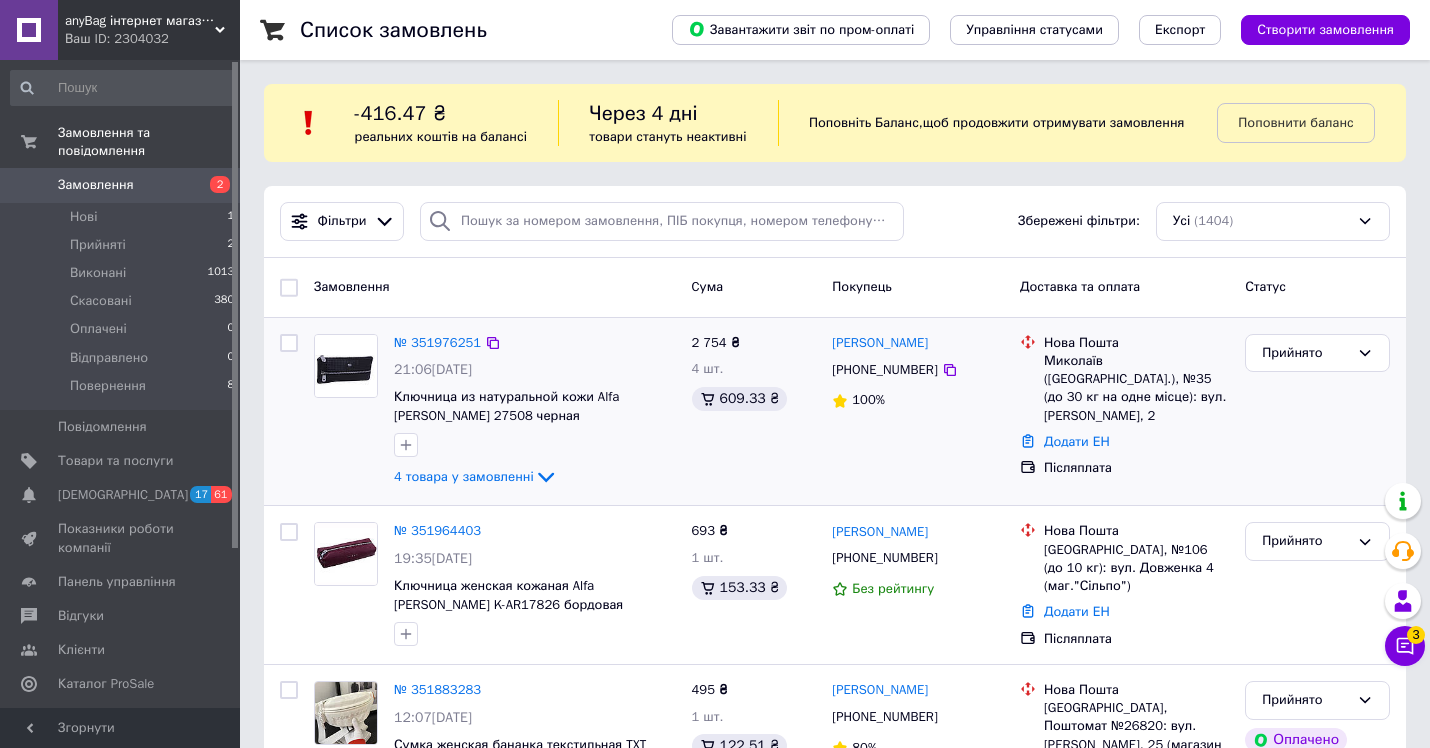 scroll, scrollTop: 0, scrollLeft: 0, axis: both 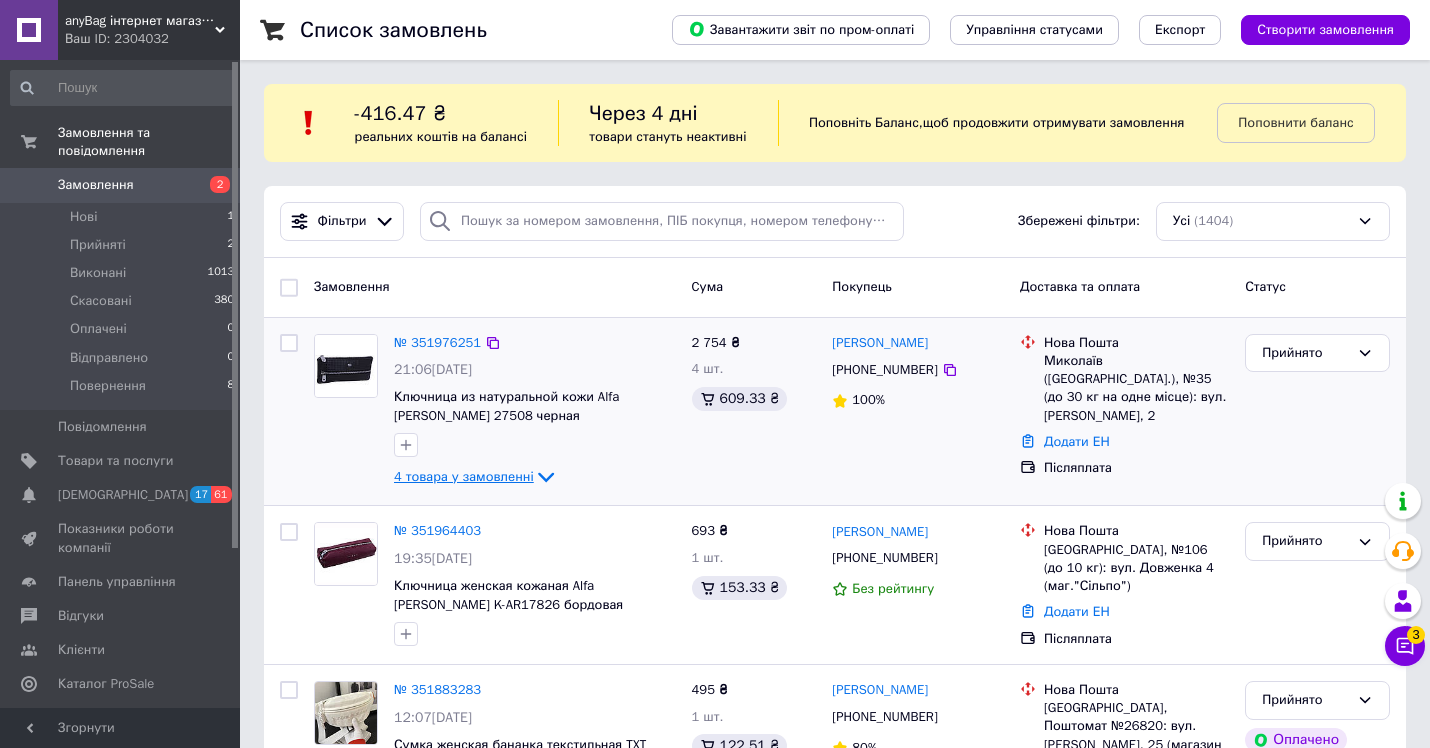 click 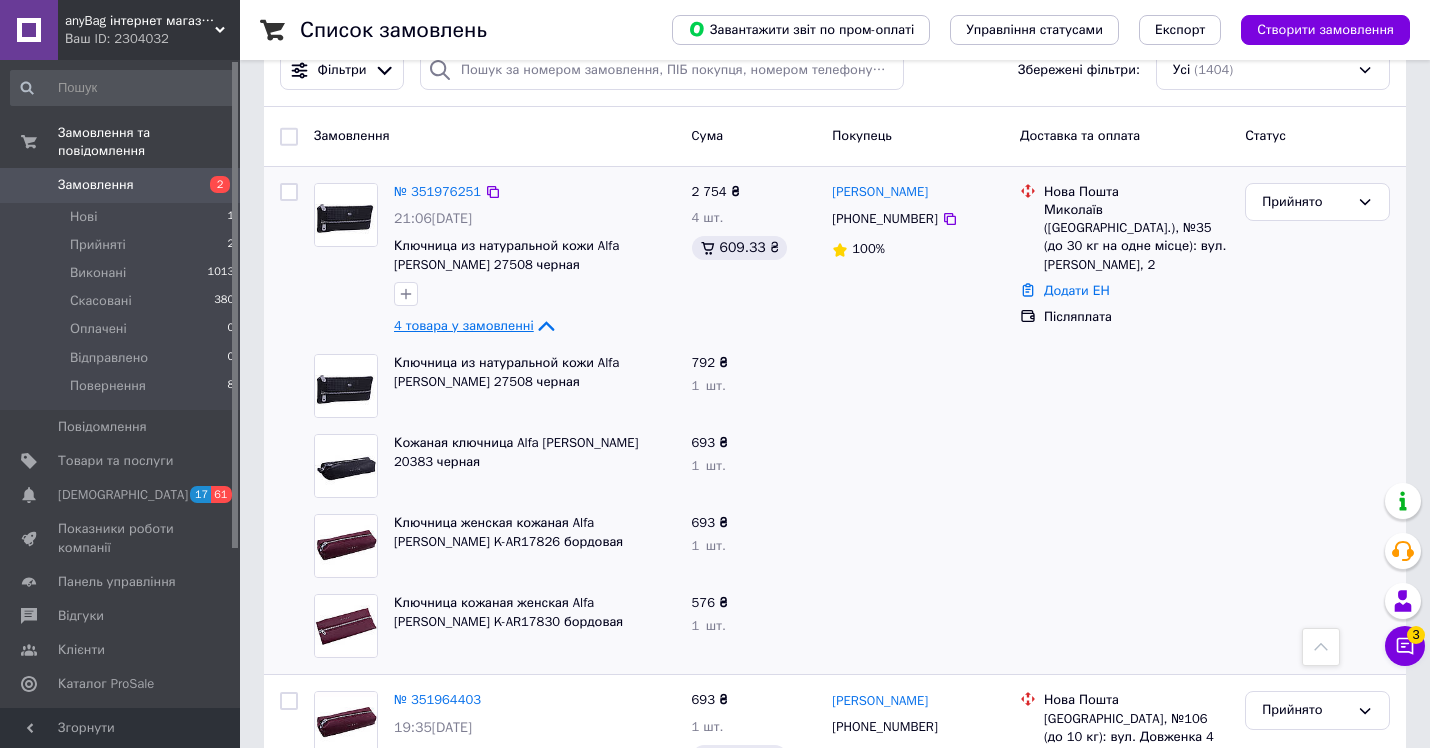 scroll, scrollTop: 62, scrollLeft: 0, axis: vertical 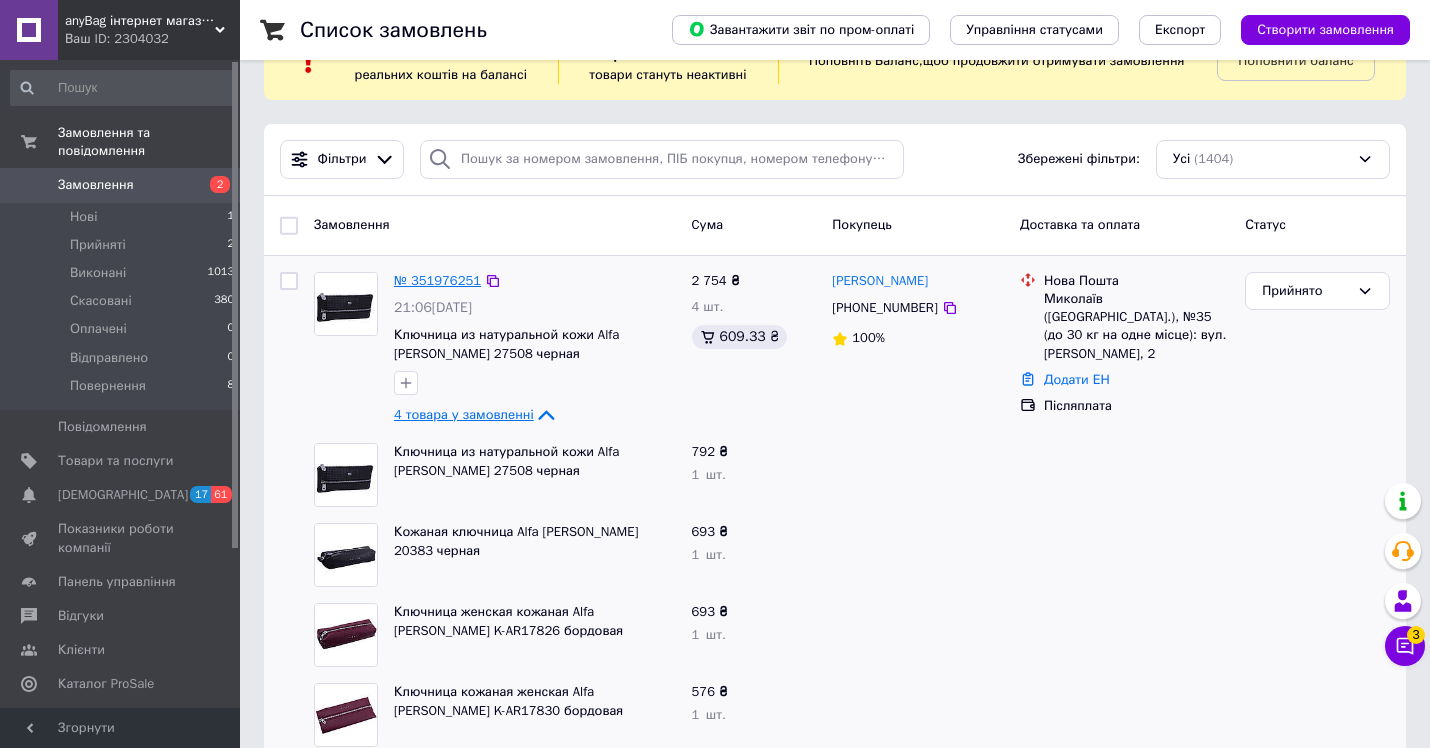 click on "№ 351976251" at bounding box center (437, 280) 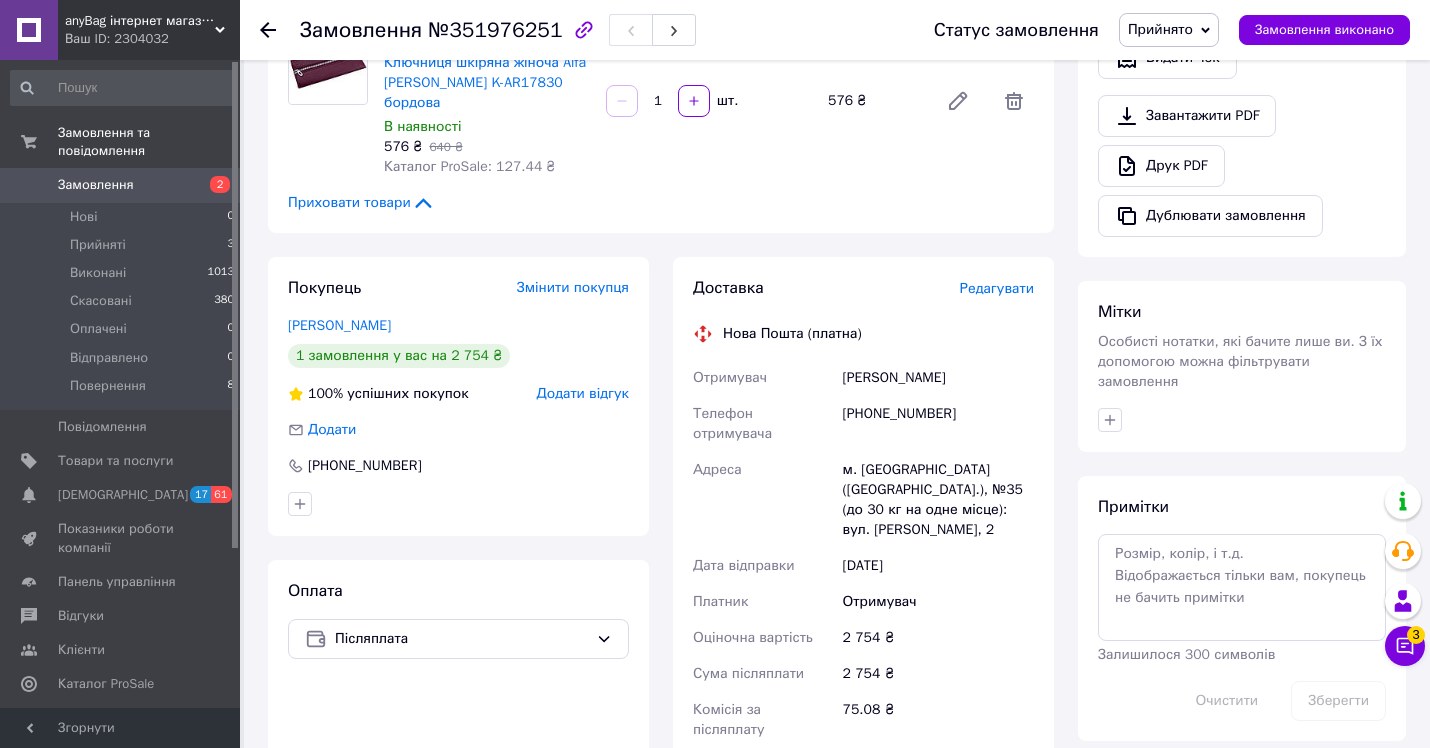scroll, scrollTop: 705, scrollLeft: 0, axis: vertical 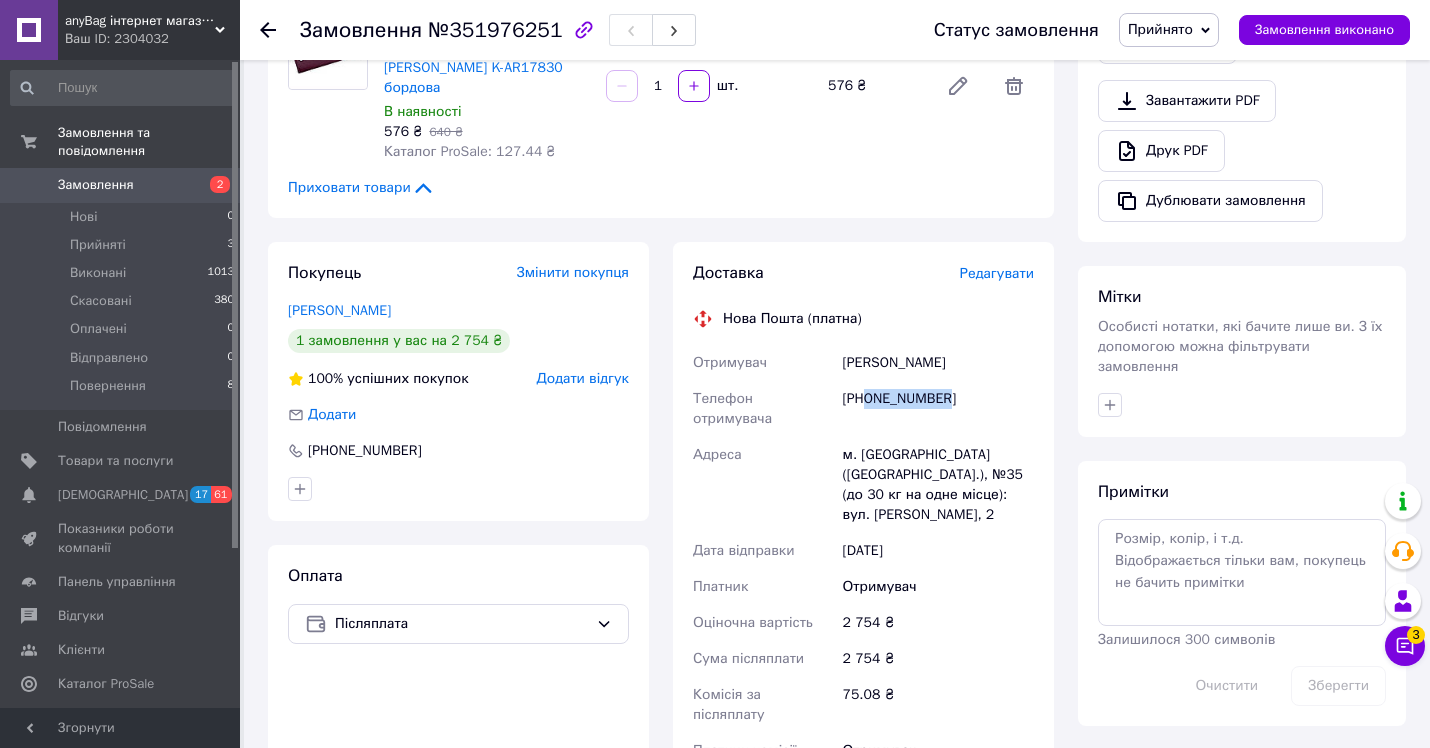 drag, startPoint x: 963, startPoint y: 336, endPoint x: 867, endPoint y: 342, distance: 96.18732 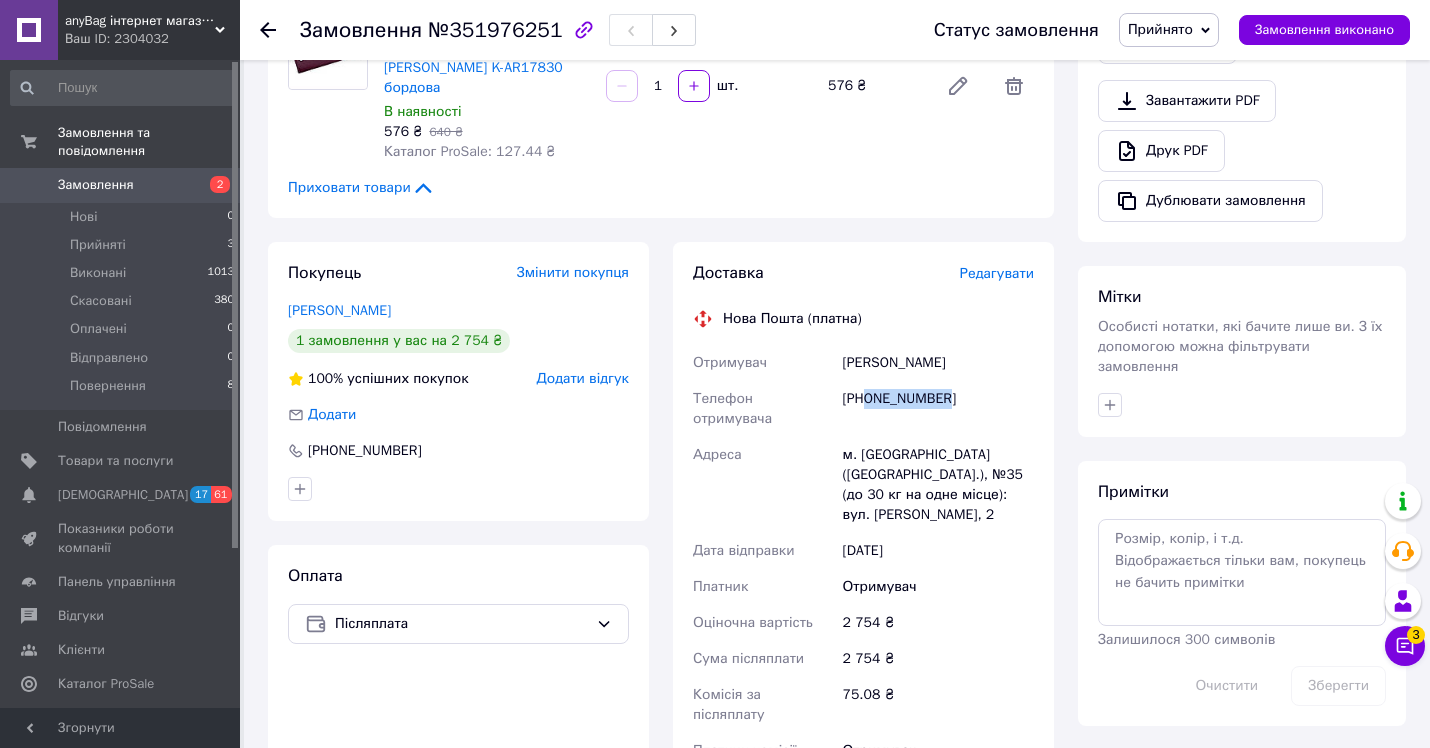 click on "[PHONE_NUMBER]" at bounding box center (938, 409) 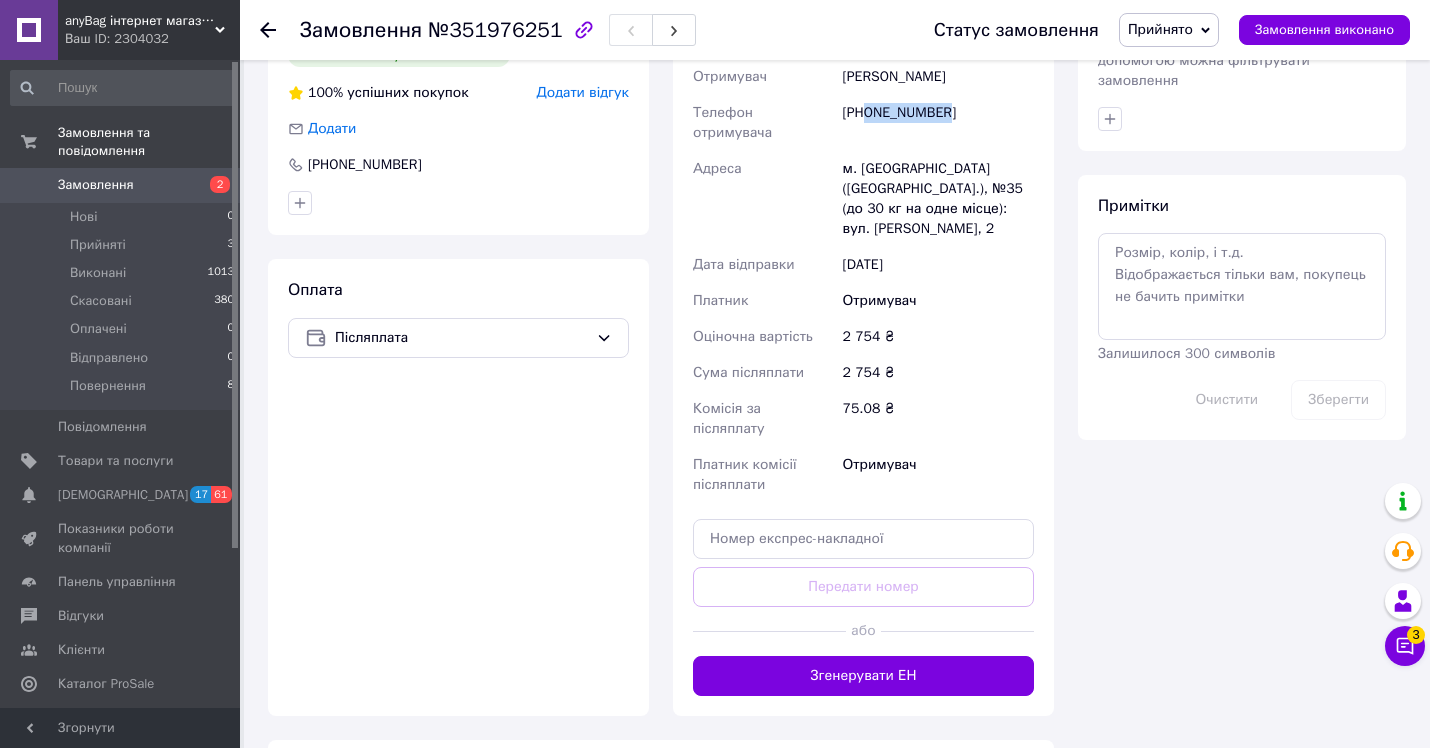 scroll, scrollTop: 892, scrollLeft: 0, axis: vertical 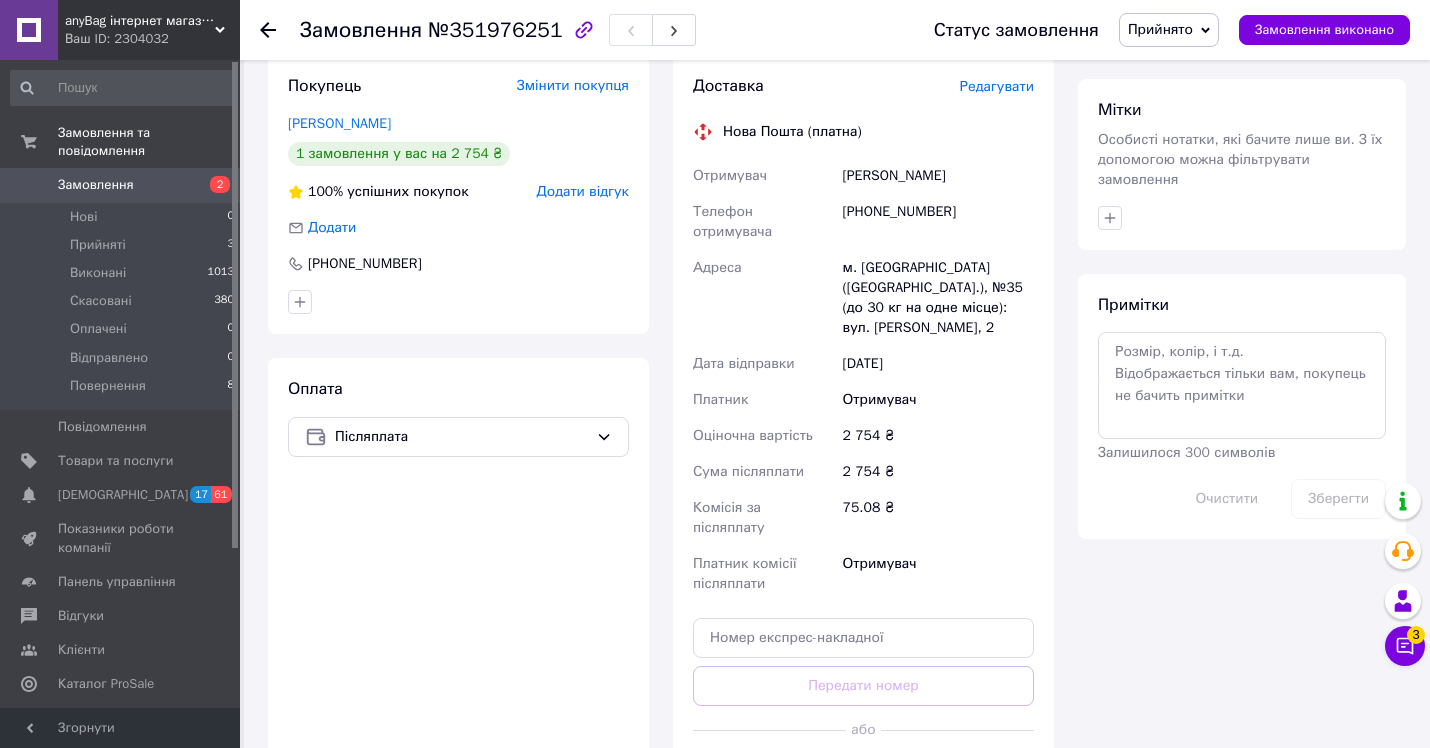 click on "[PERSON_NAME]" at bounding box center (938, 176) 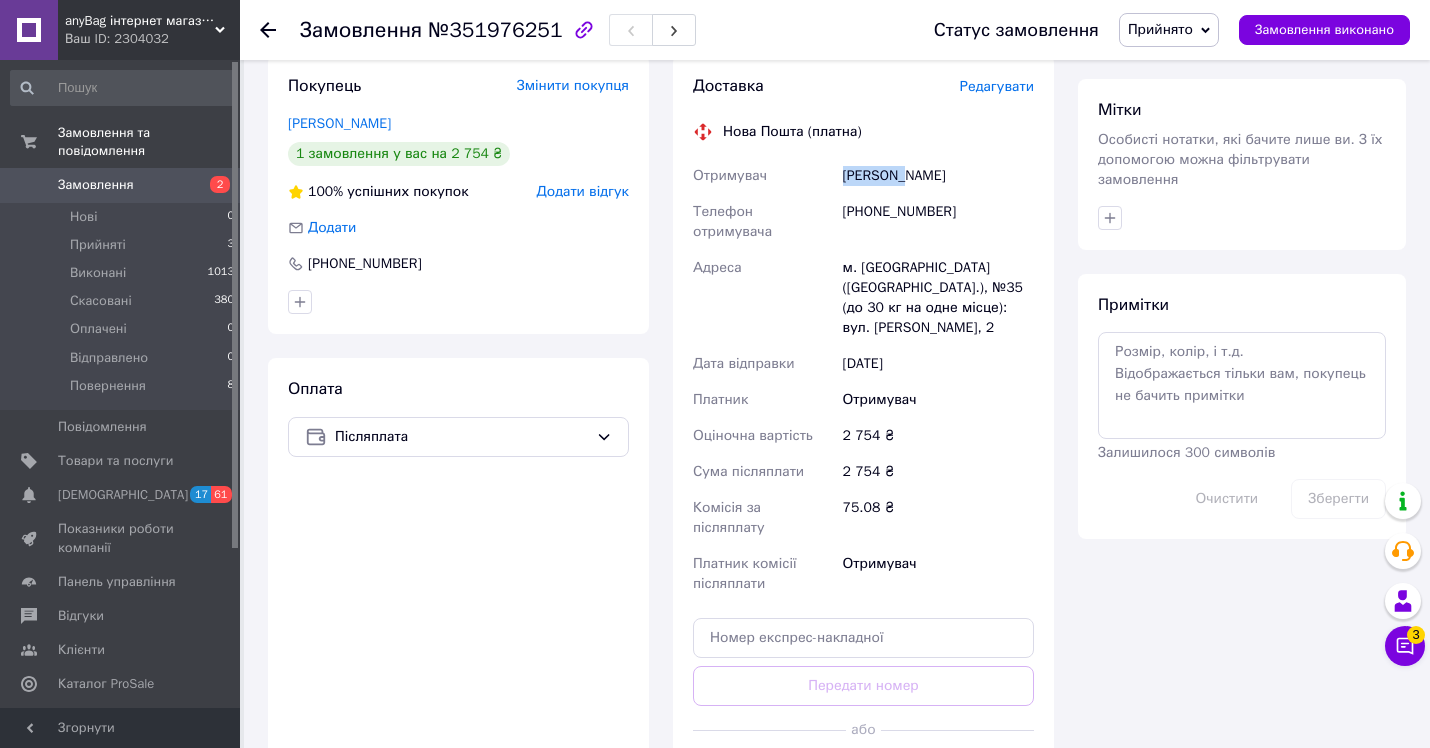 click on "[PERSON_NAME]" at bounding box center (938, 176) 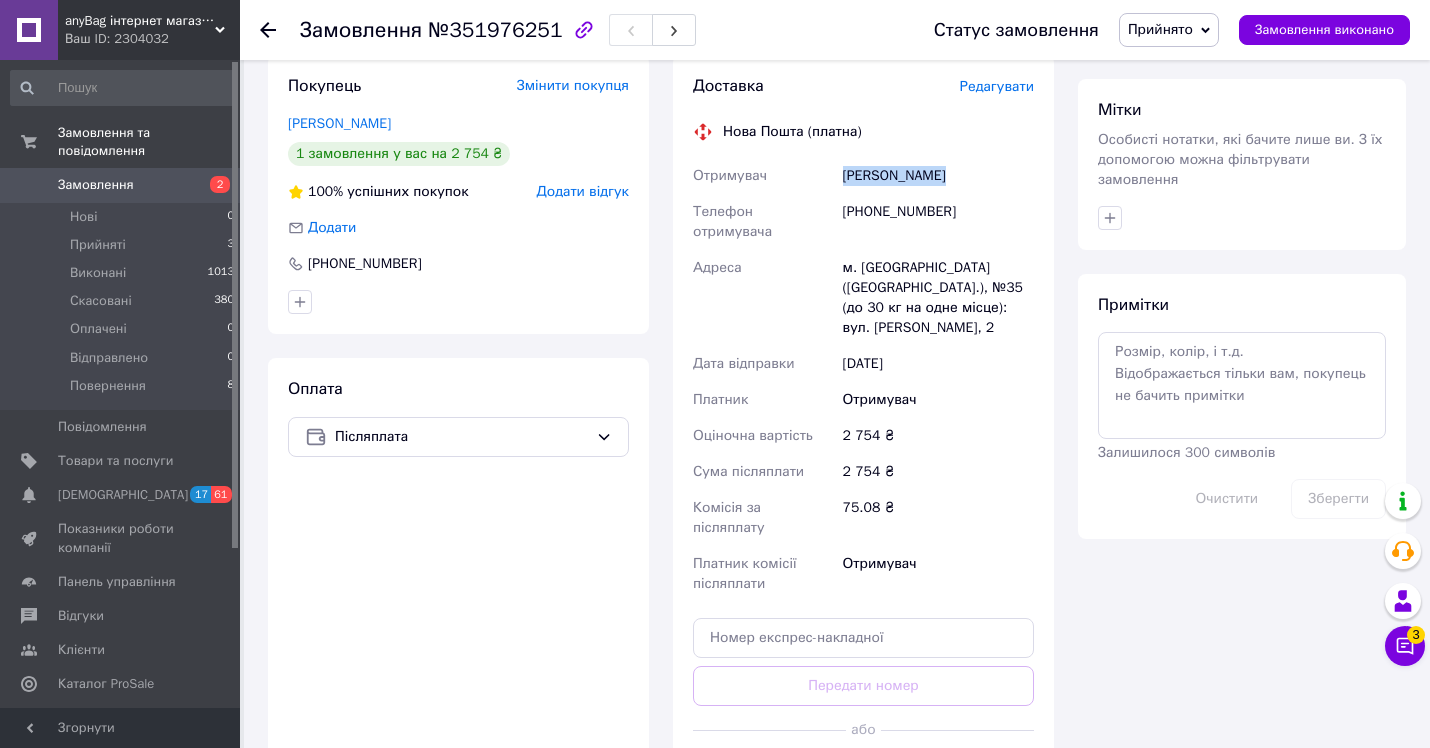 copy on "[PERSON_NAME]" 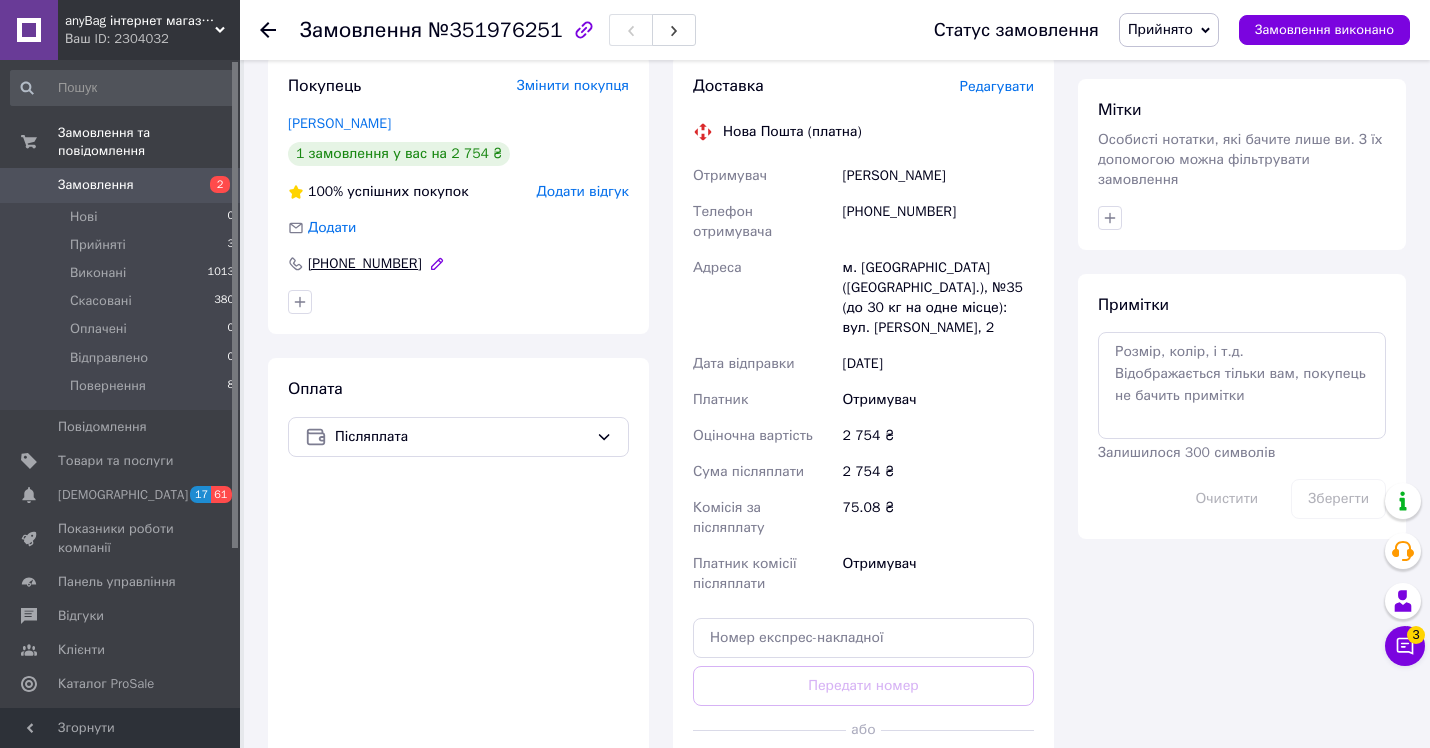 click on "[PHONE_NUMBER]" at bounding box center (365, 264) 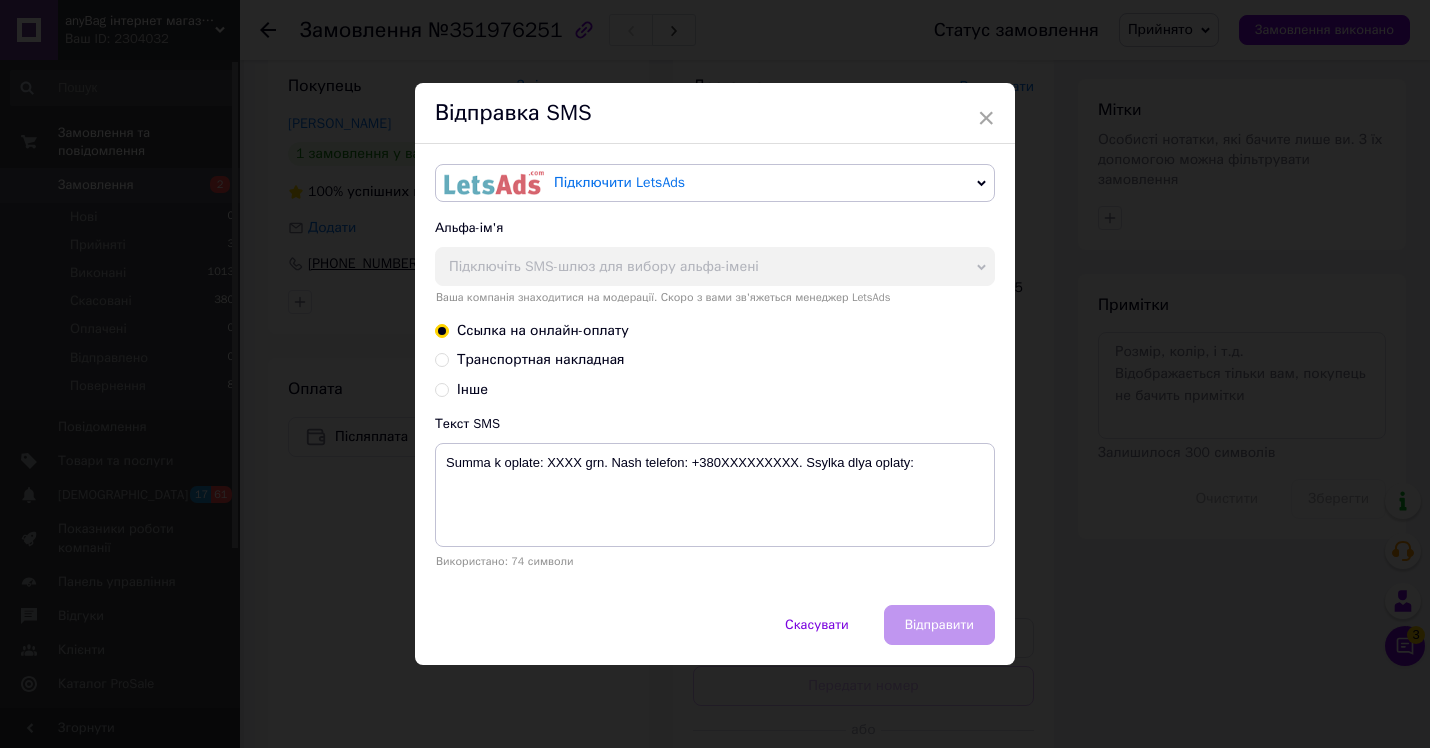 click on "× Відправка SMS Підключити LetsAds Підключити SMSClub Альфа-ім'я  Підключіть SMS-шлюз для вибору альфа-імені [PERSON_NAME] компанія знаходитися на модерації.
Скоро з вами зв'яжеться менеджер LetsAds Ссылка на онлайн-оплату Транспортная накладная Інше Текст SMS Summa k oplate: XXXX grn. Nash telefon: +380XXXXXXXXX. Ssylka dlya oplaty: Використано: 74 символи Скасувати   Відправити" at bounding box center (715, 374) 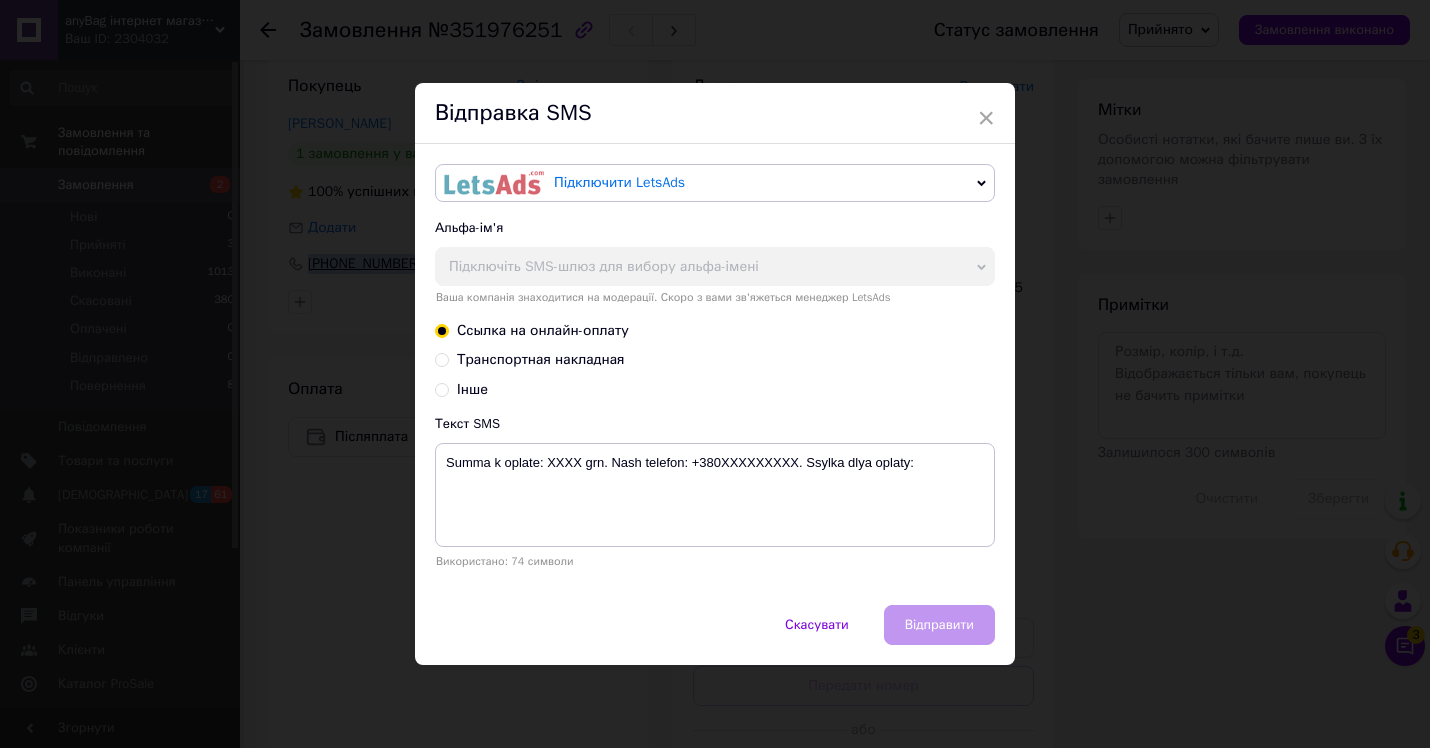 click on "[PHONE_NUMBER]" at bounding box center (365, 264) 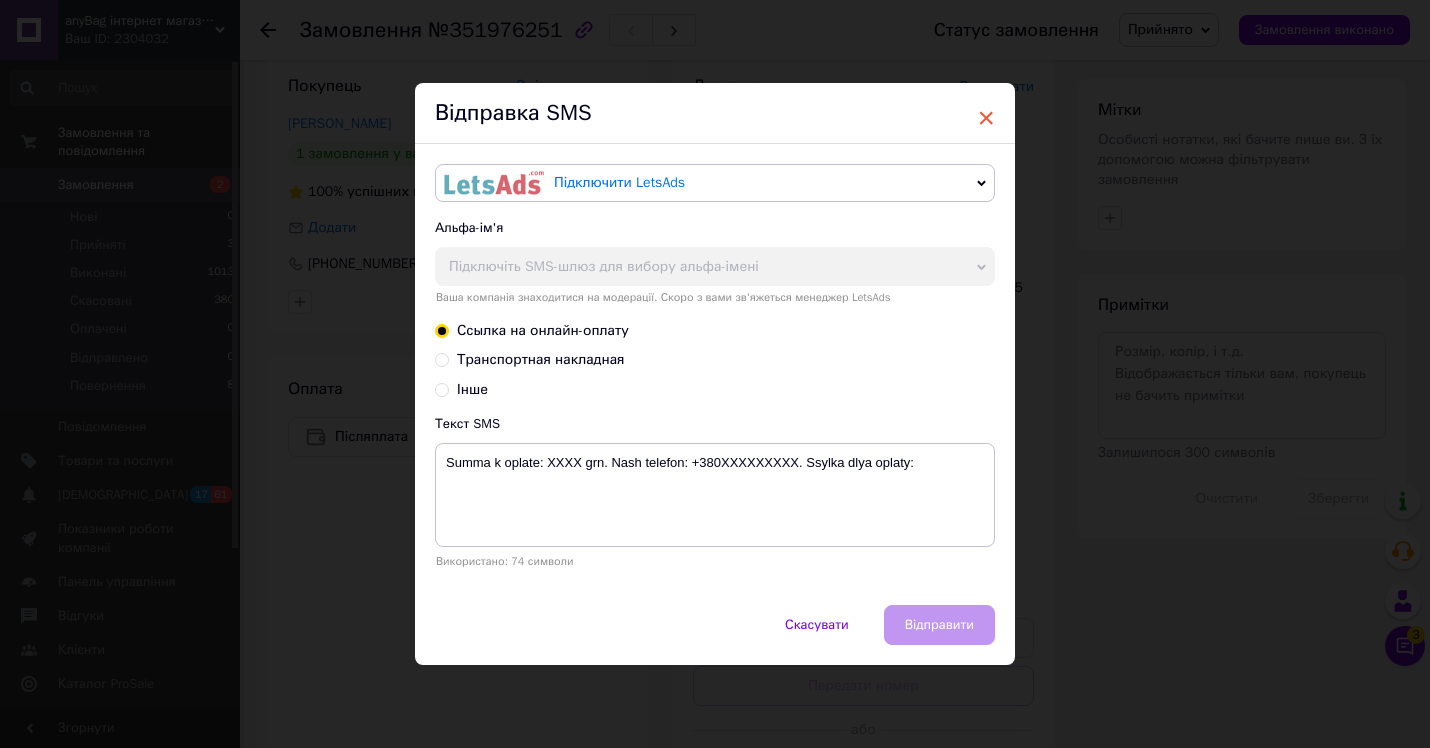 click on "×" at bounding box center (986, 118) 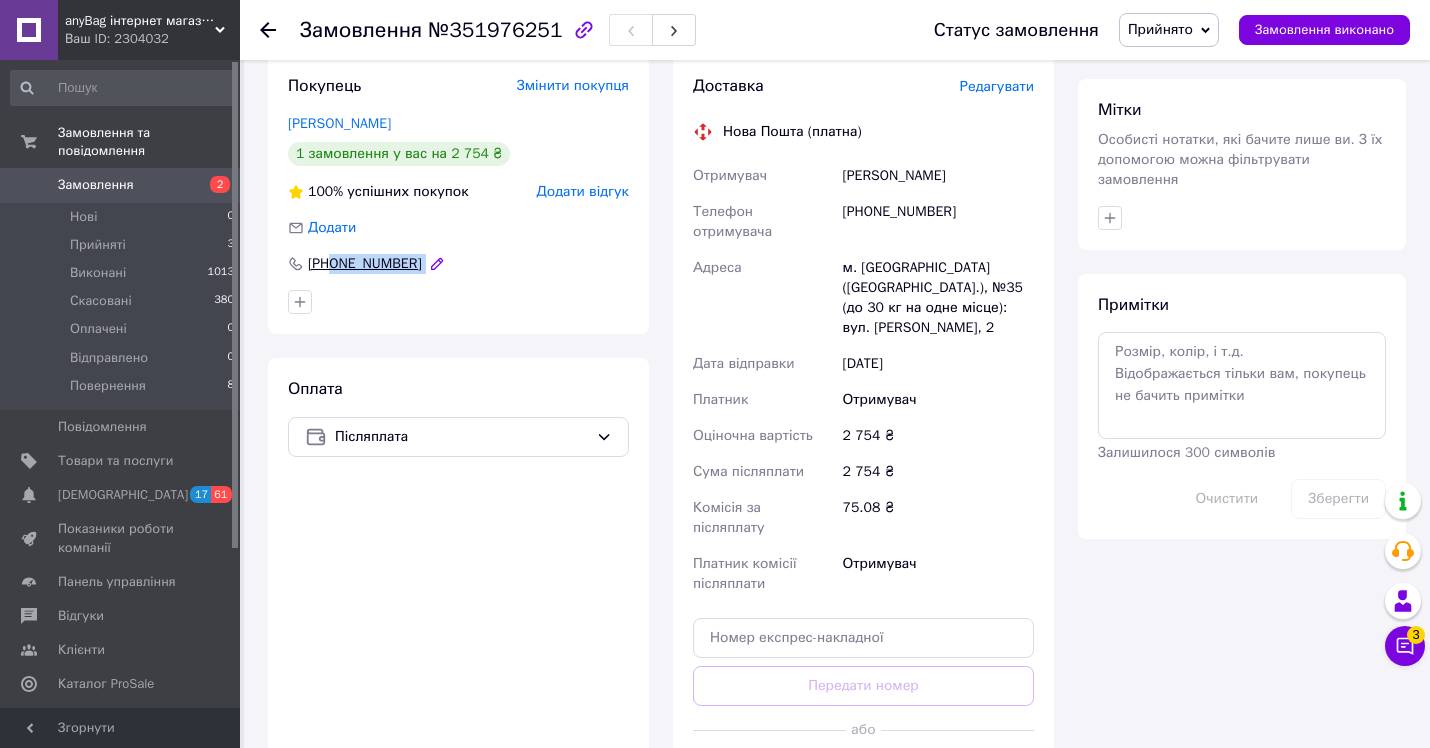 drag, startPoint x: 462, startPoint y: 206, endPoint x: 335, endPoint y: 207, distance: 127.00394 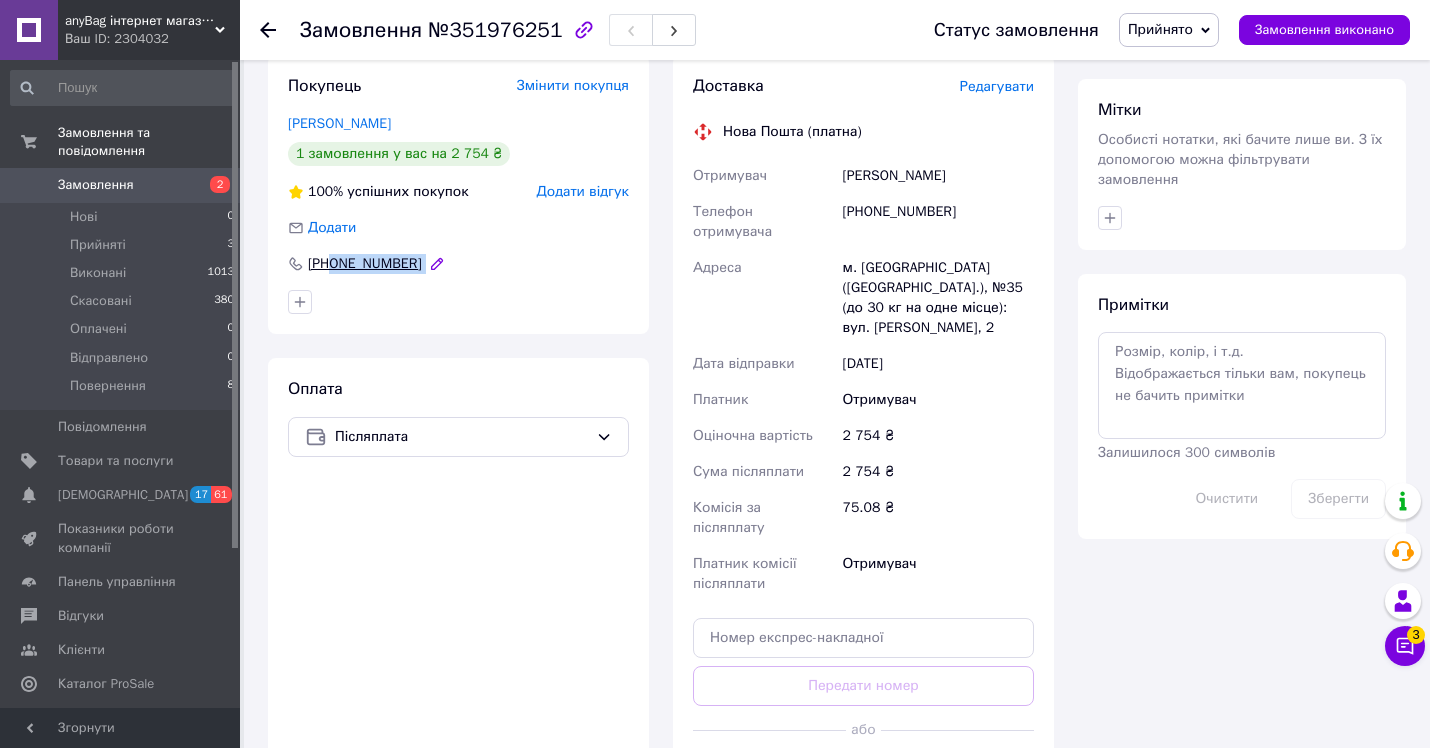click on "[PHONE_NUMBER]" at bounding box center (458, 264) 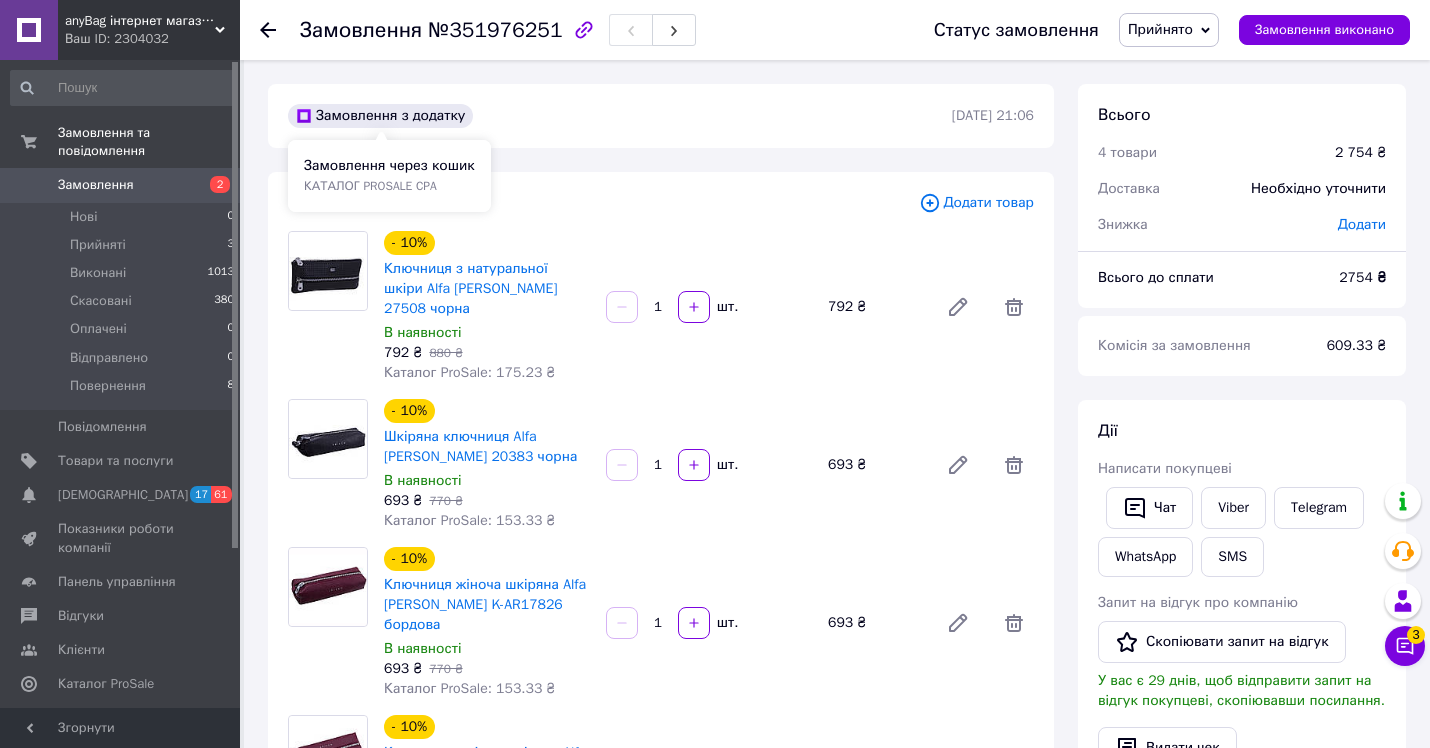 scroll, scrollTop: 0, scrollLeft: 0, axis: both 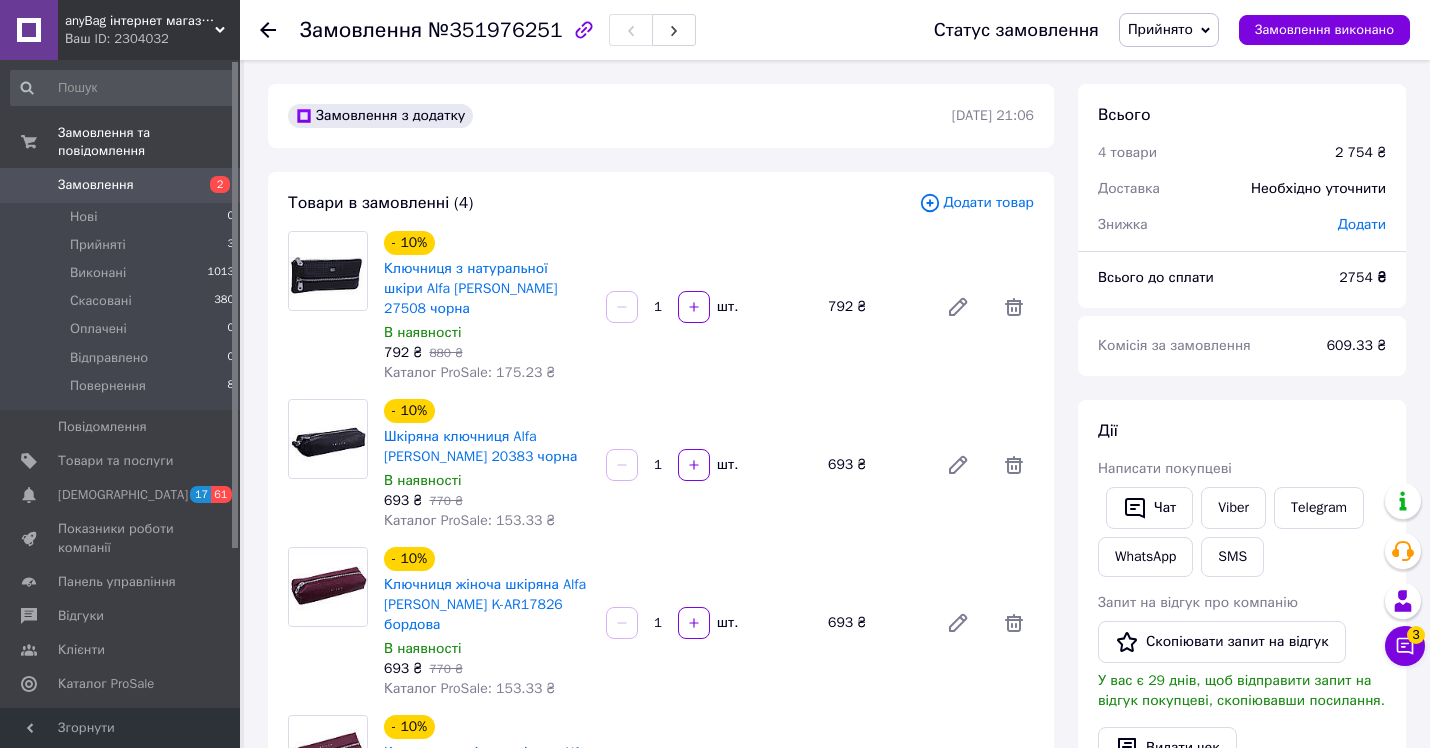 click on "№351976251" at bounding box center [495, 30] 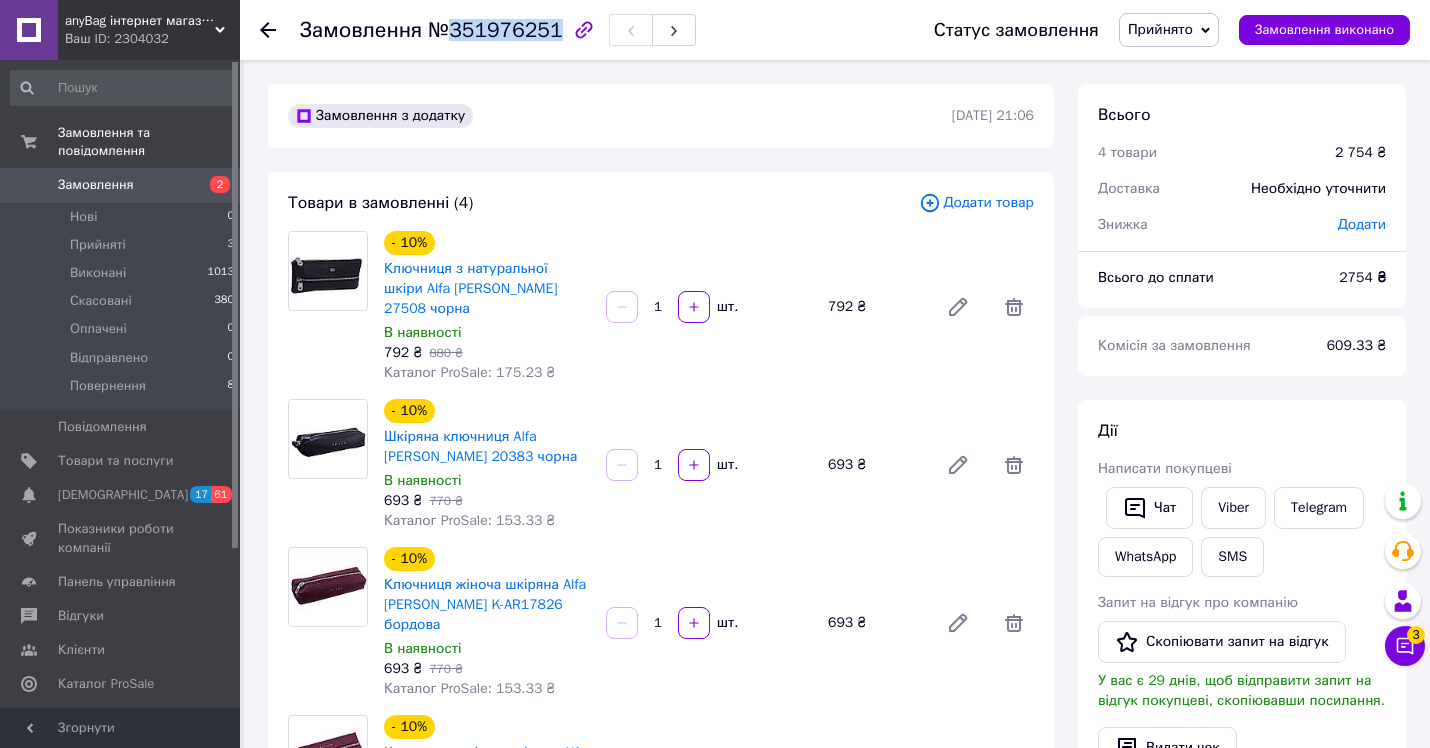 copy on "351976251" 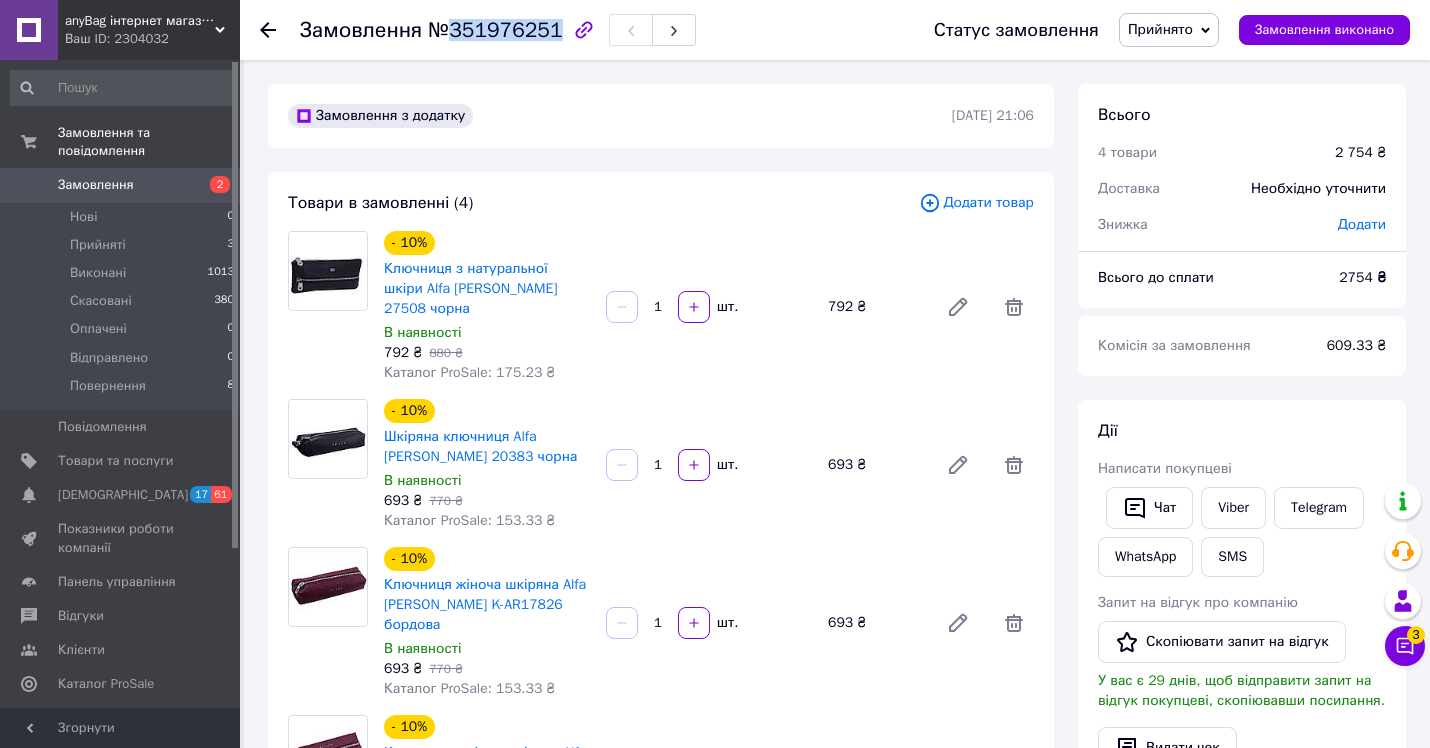 click 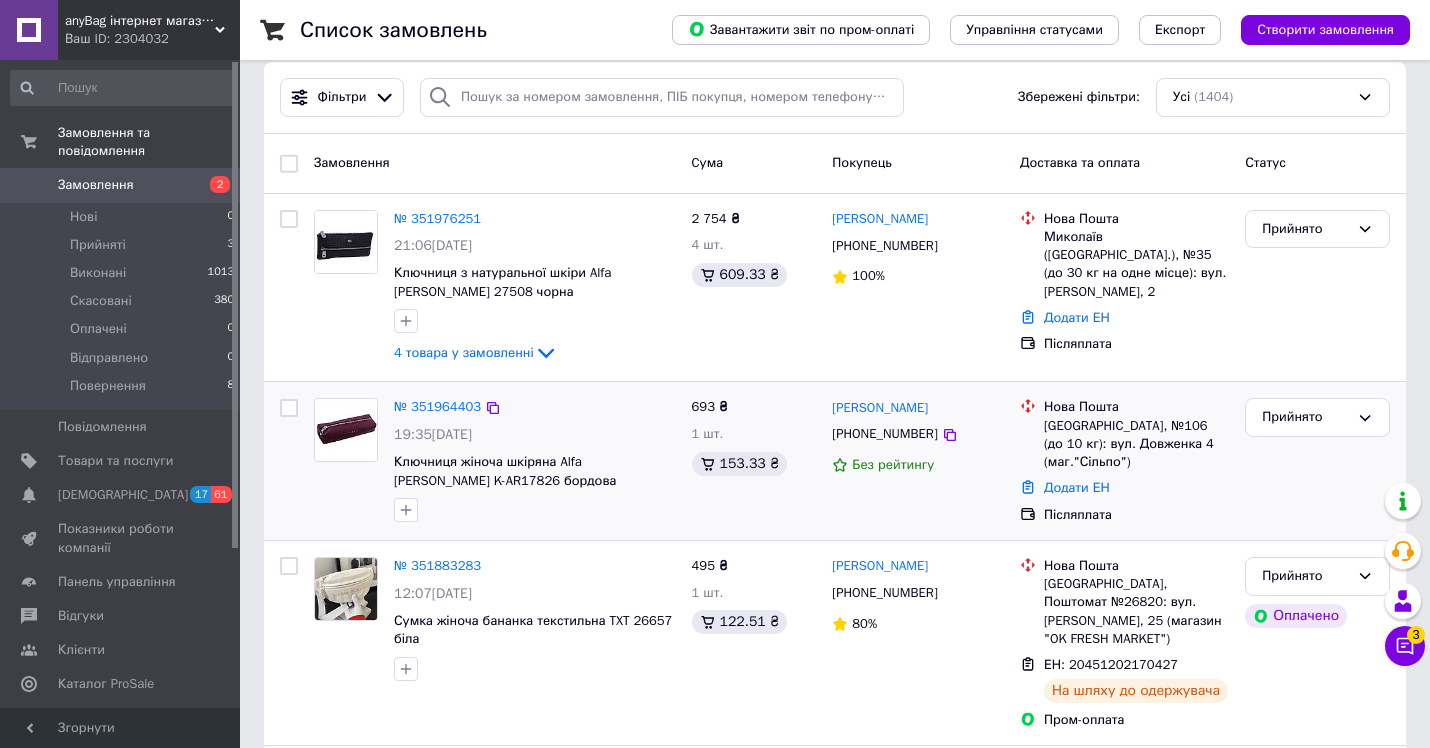 scroll, scrollTop: 141, scrollLeft: 0, axis: vertical 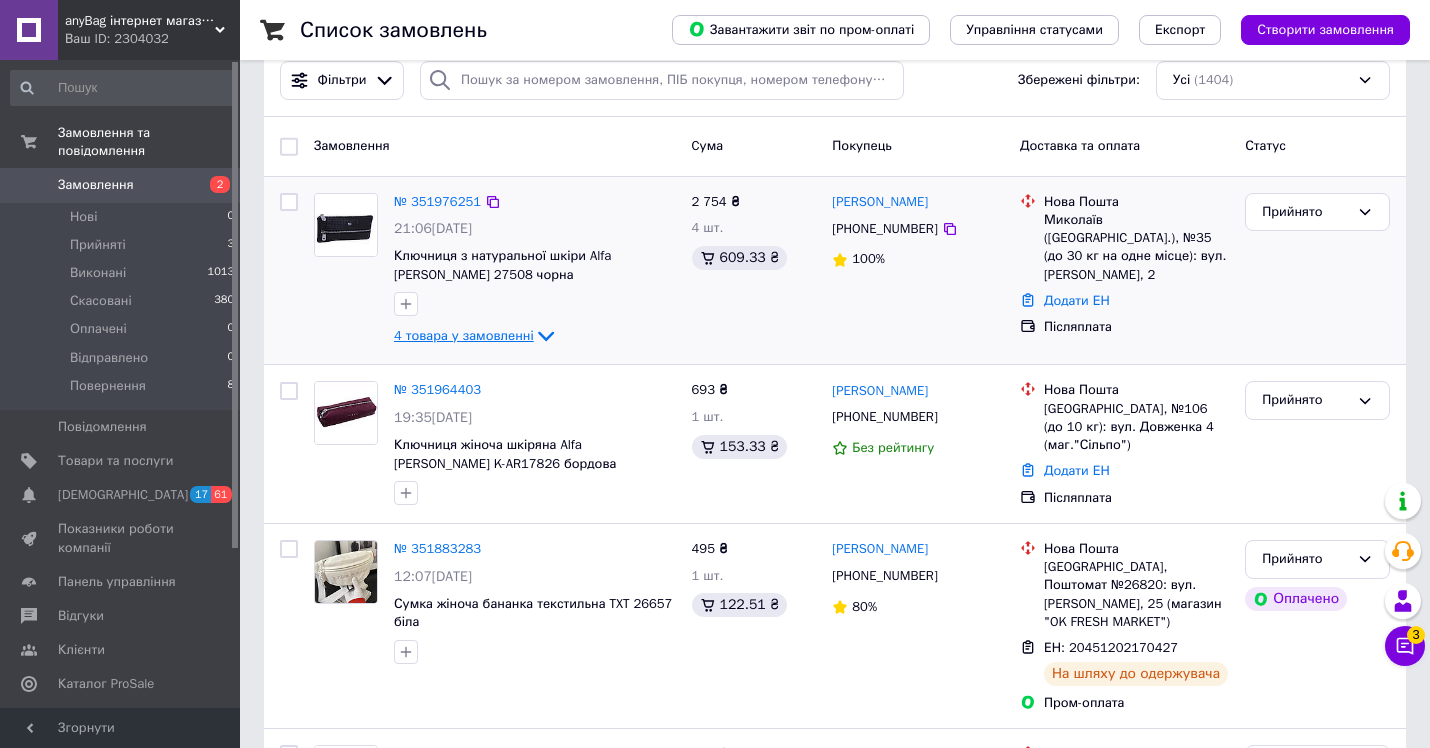 click 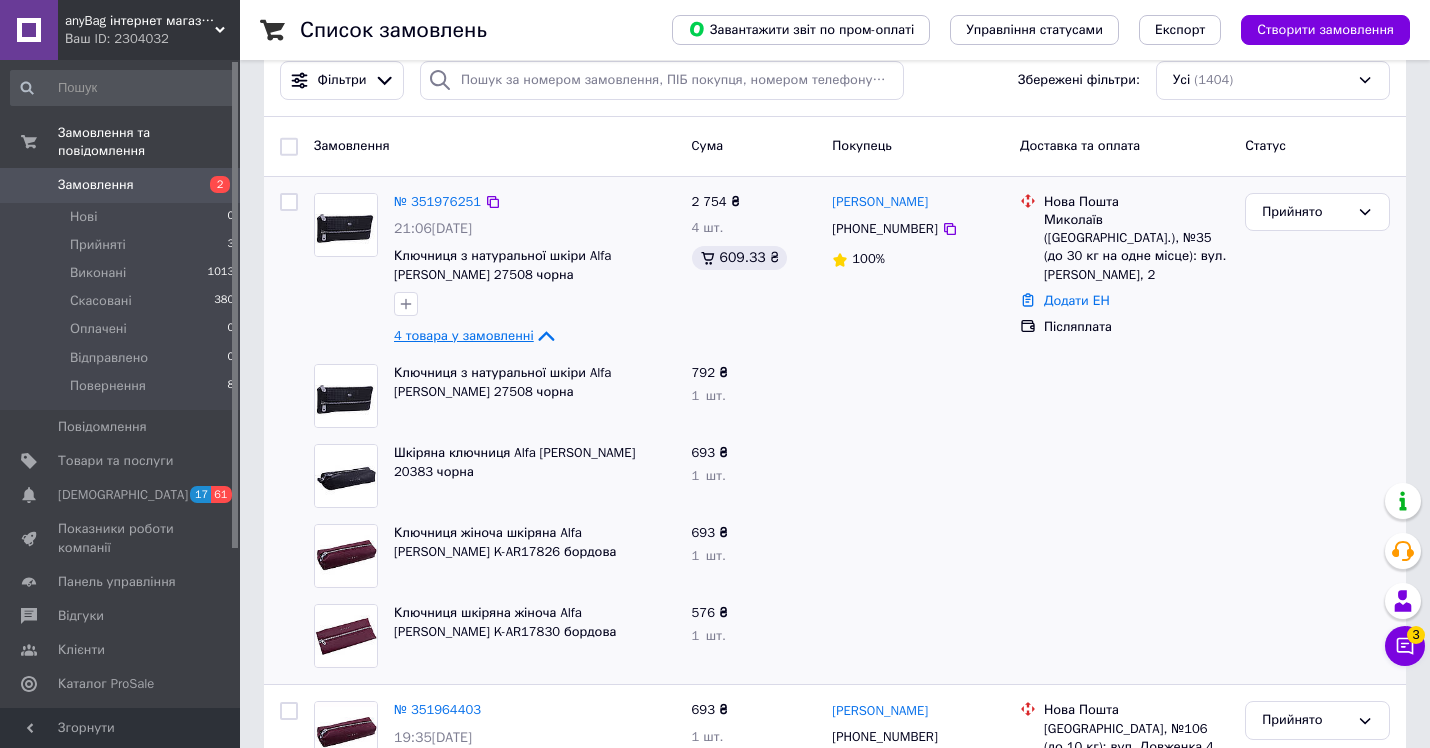 click 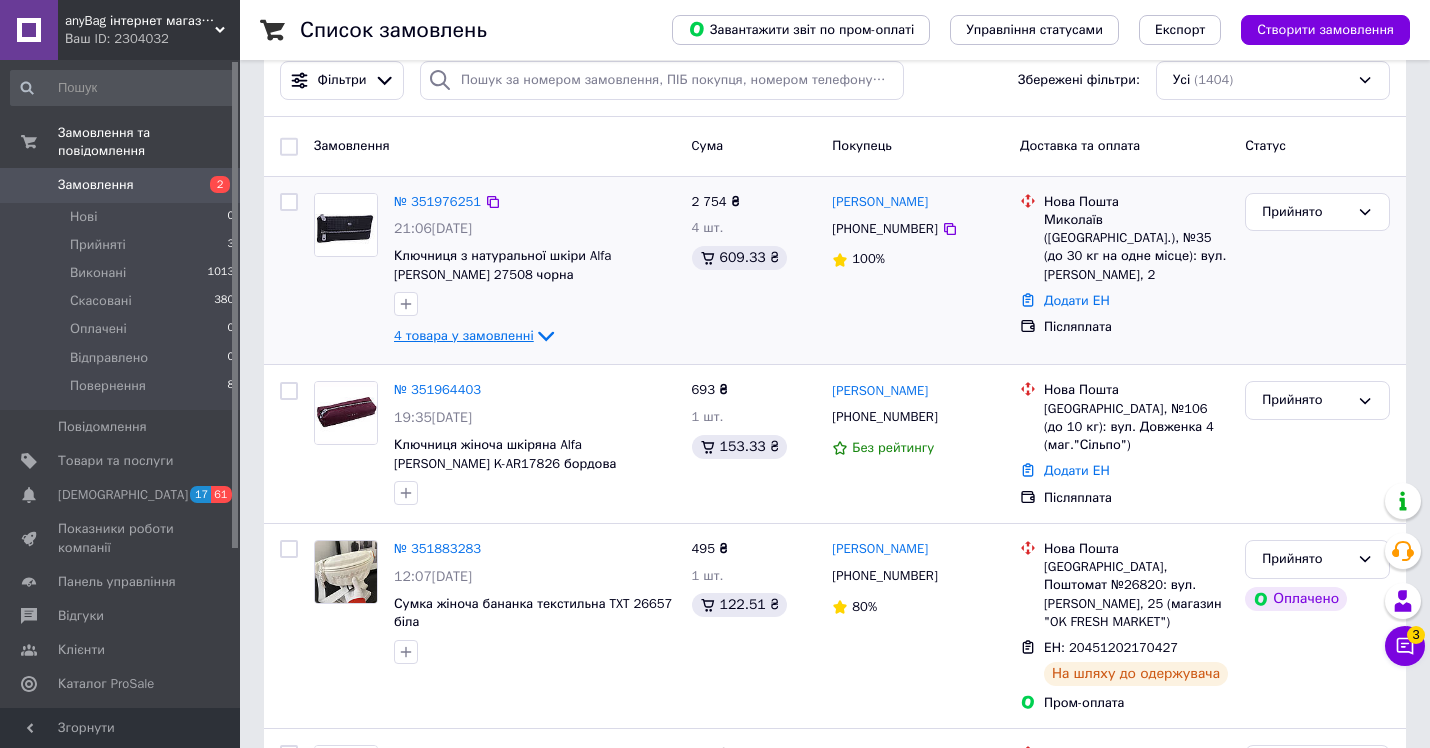 click 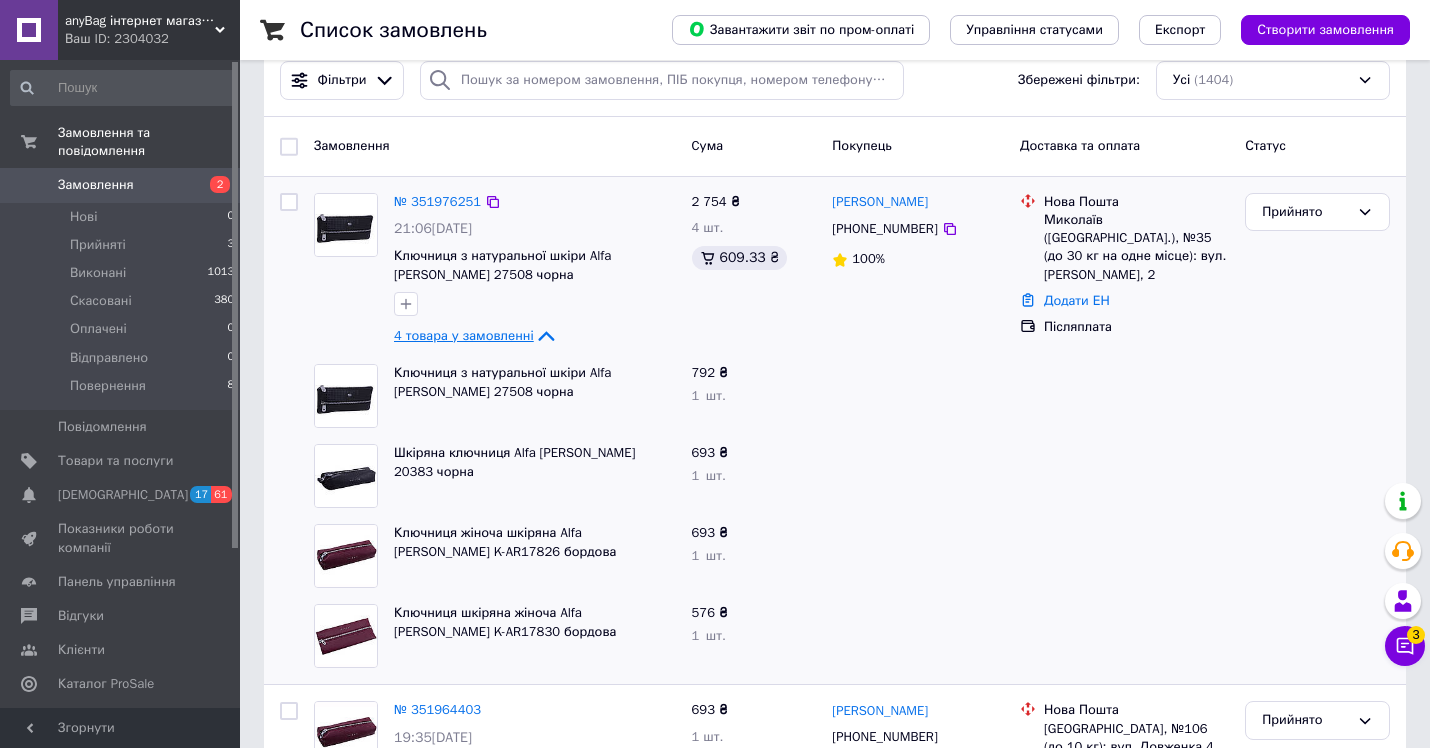 click 